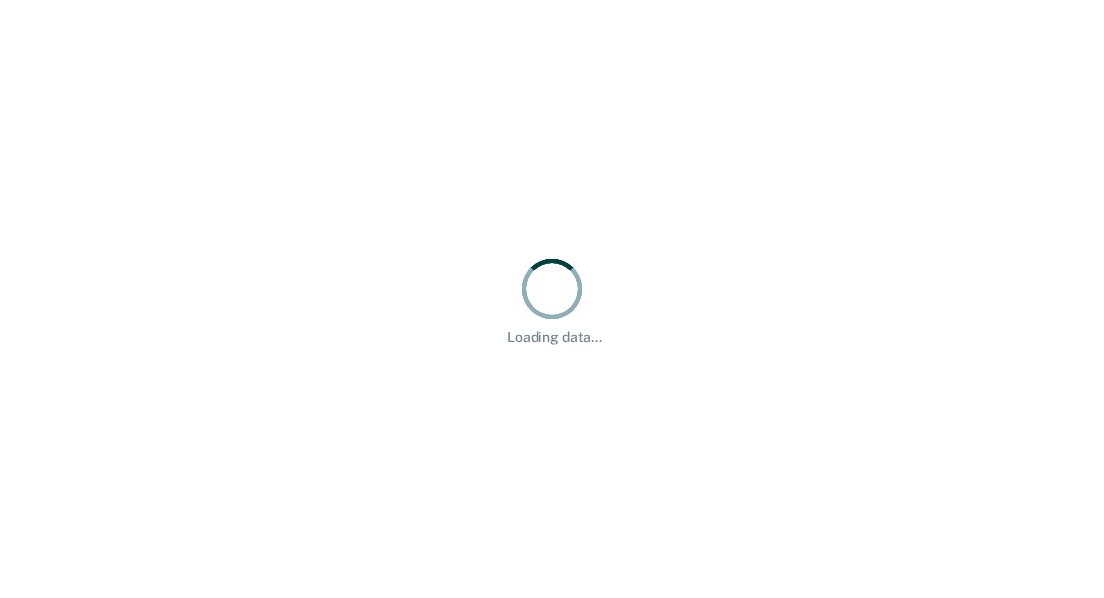 scroll, scrollTop: 0, scrollLeft: 0, axis: both 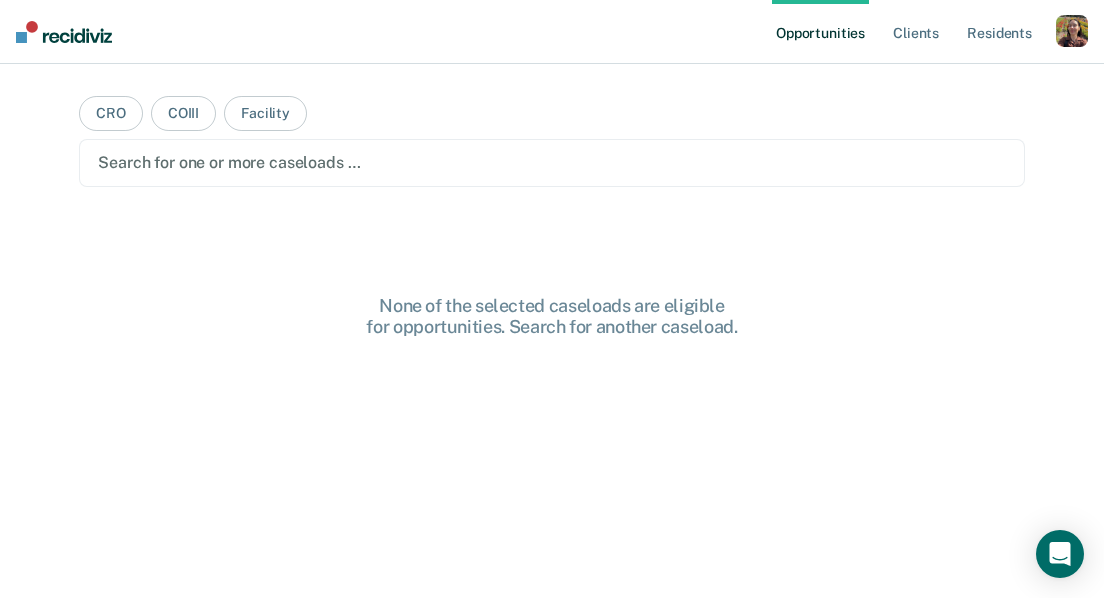 click at bounding box center (1072, 31) 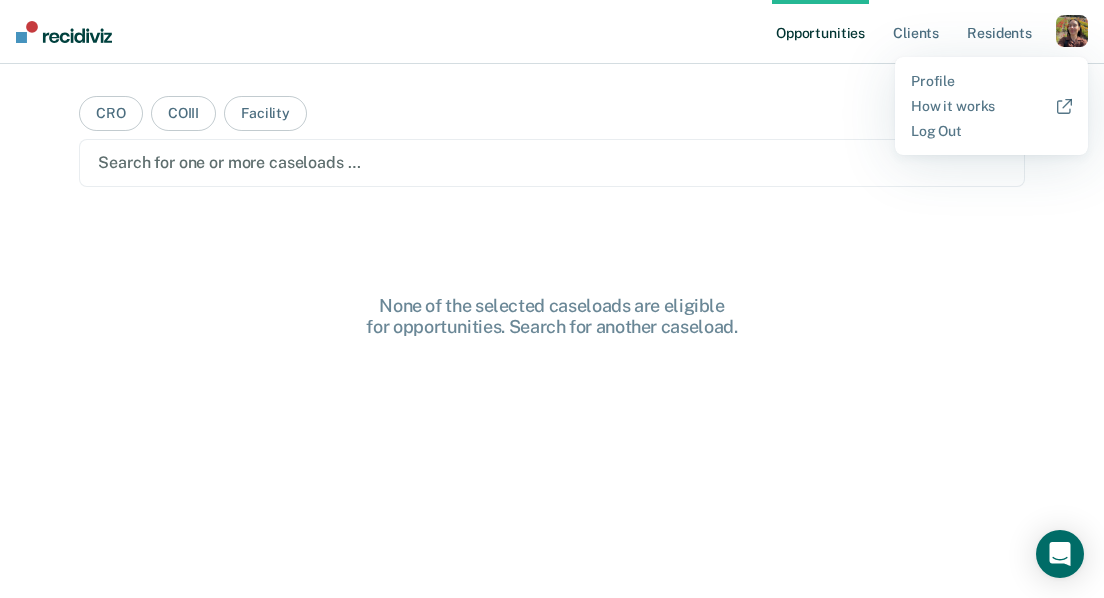 click on "Profile How it works Log Out" at bounding box center [991, 106] 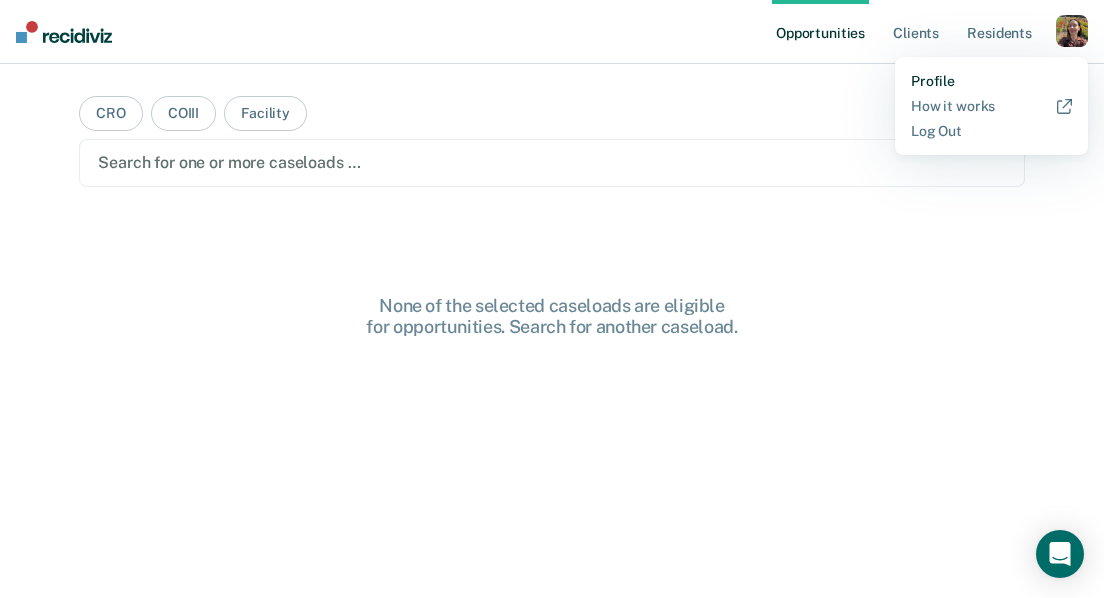 click on "Profile" at bounding box center (991, 81) 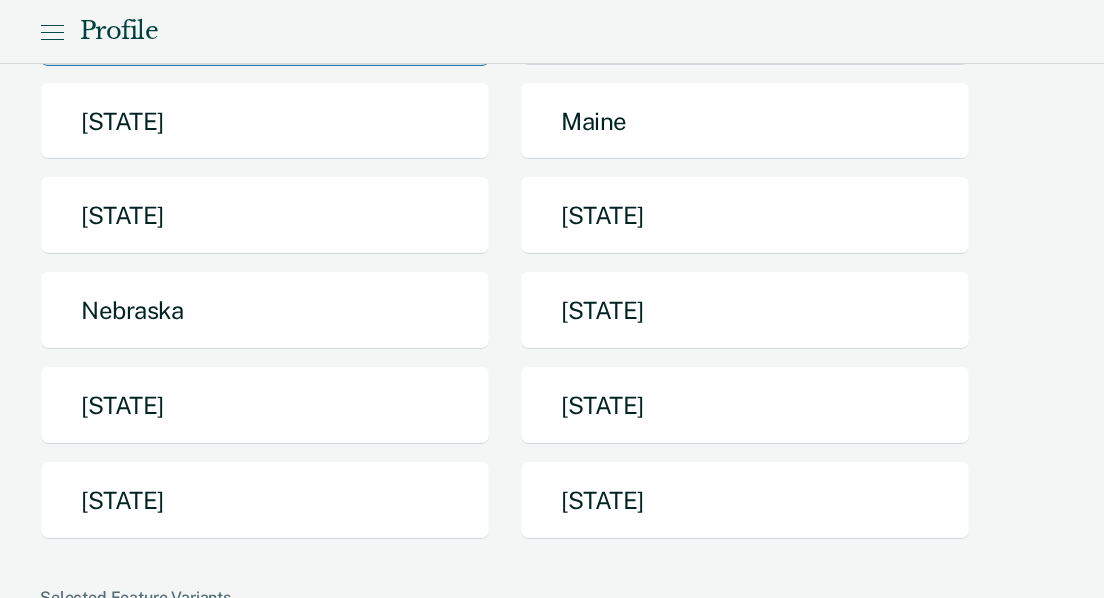 scroll, scrollTop: 380, scrollLeft: 0, axis: vertical 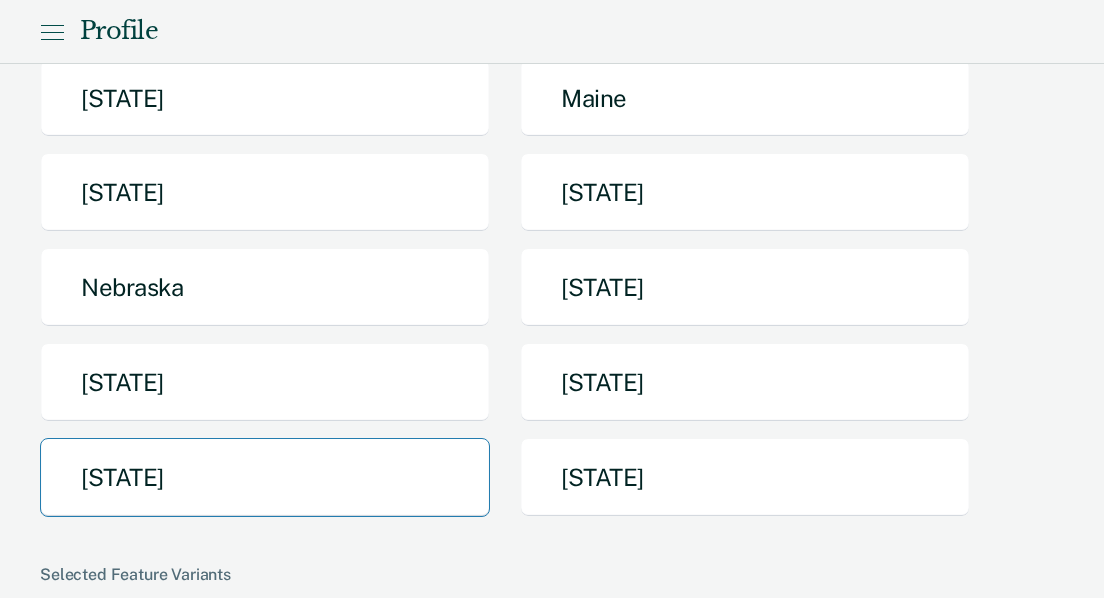 click on "Texas" at bounding box center [265, 477] 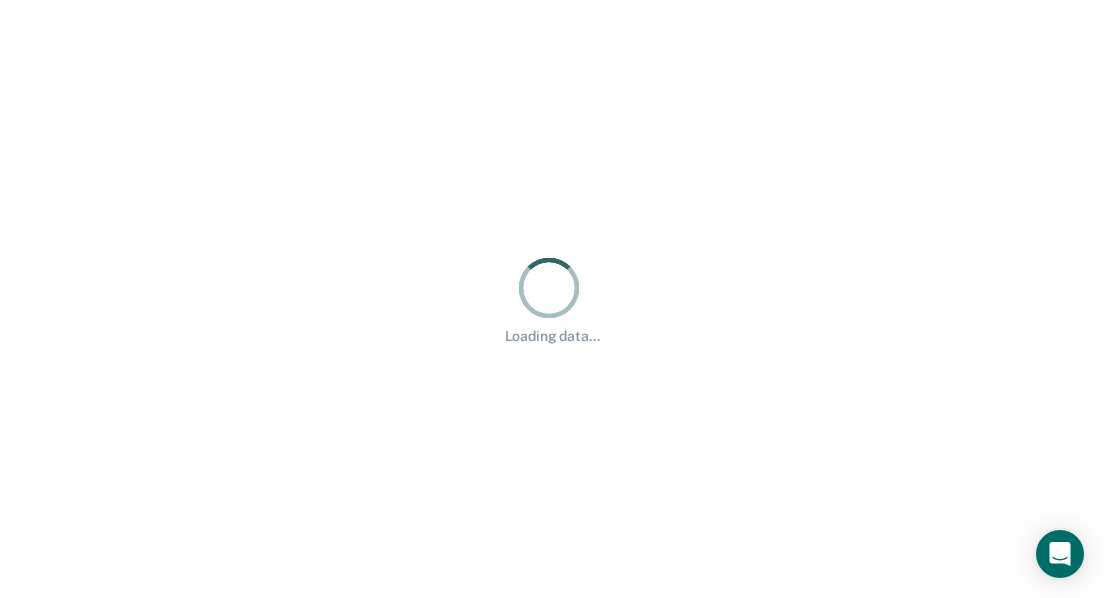 scroll, scrollTop: 0, scrollLeft: 0, axis: both 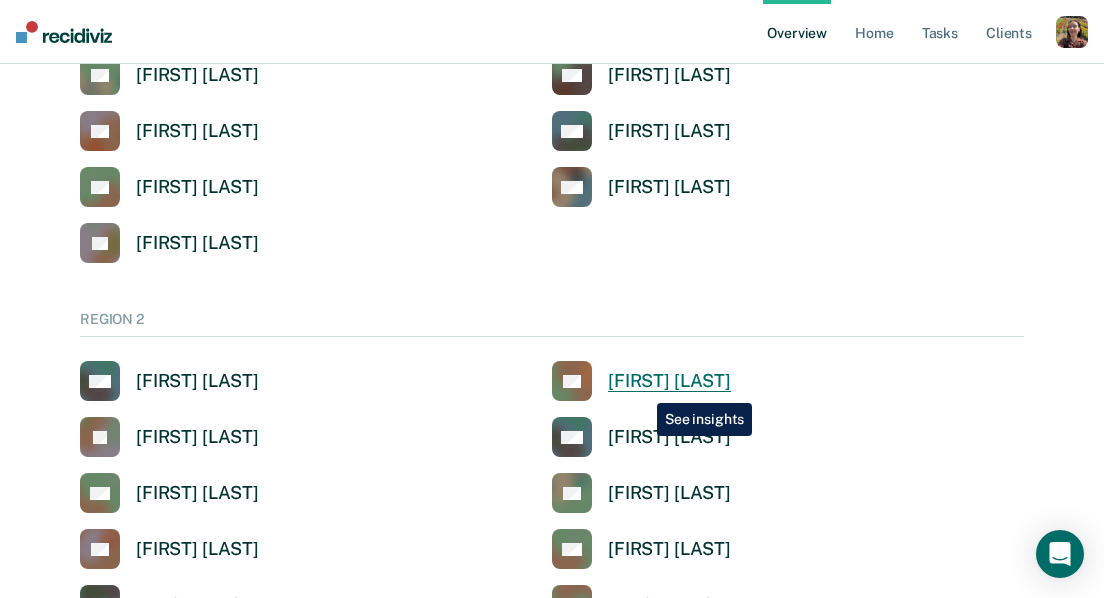 click on "Alyssa Barton" at bounding box center (669, 381) 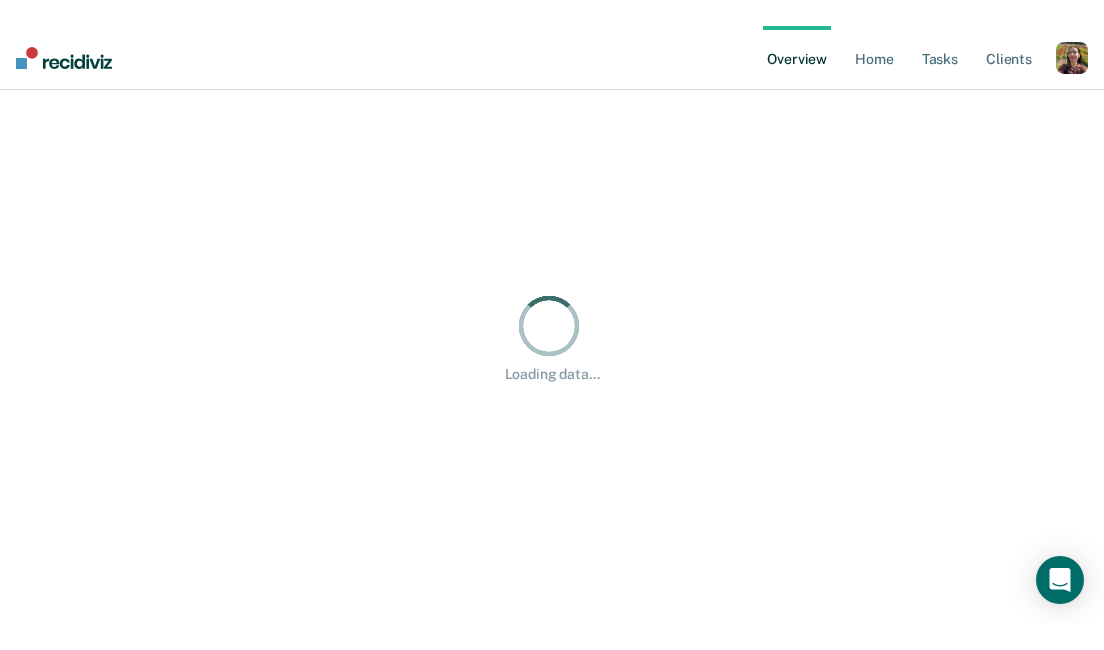 scroll, scrollTop: 0, scrollLeft: 0, axis: both 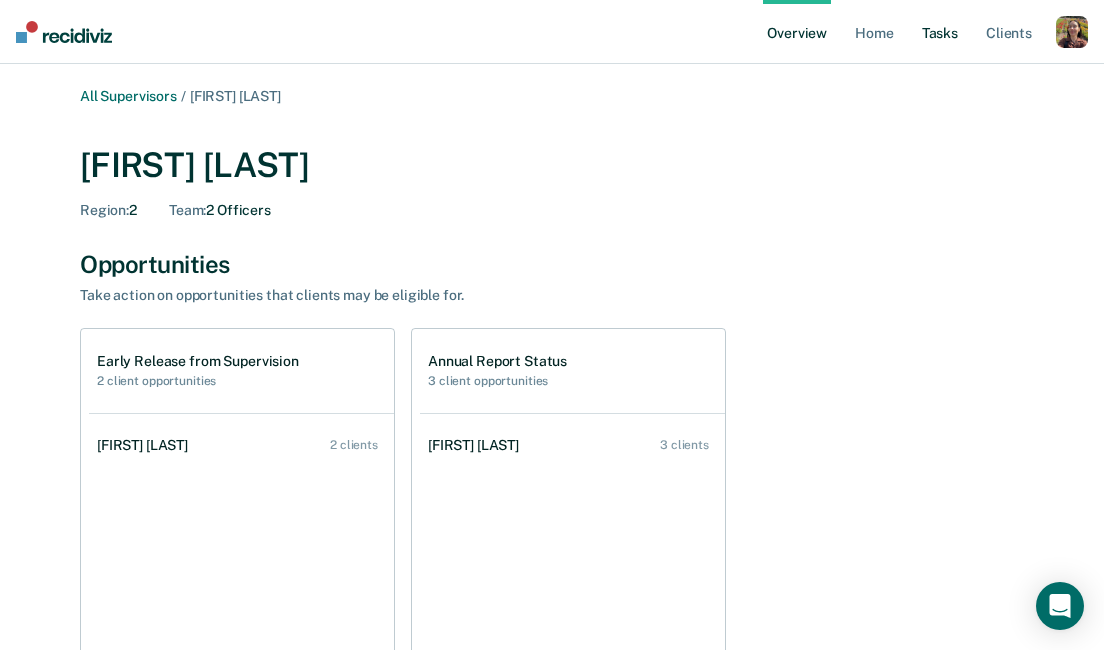 click on "Tasks" at bounding box center (940, 32) 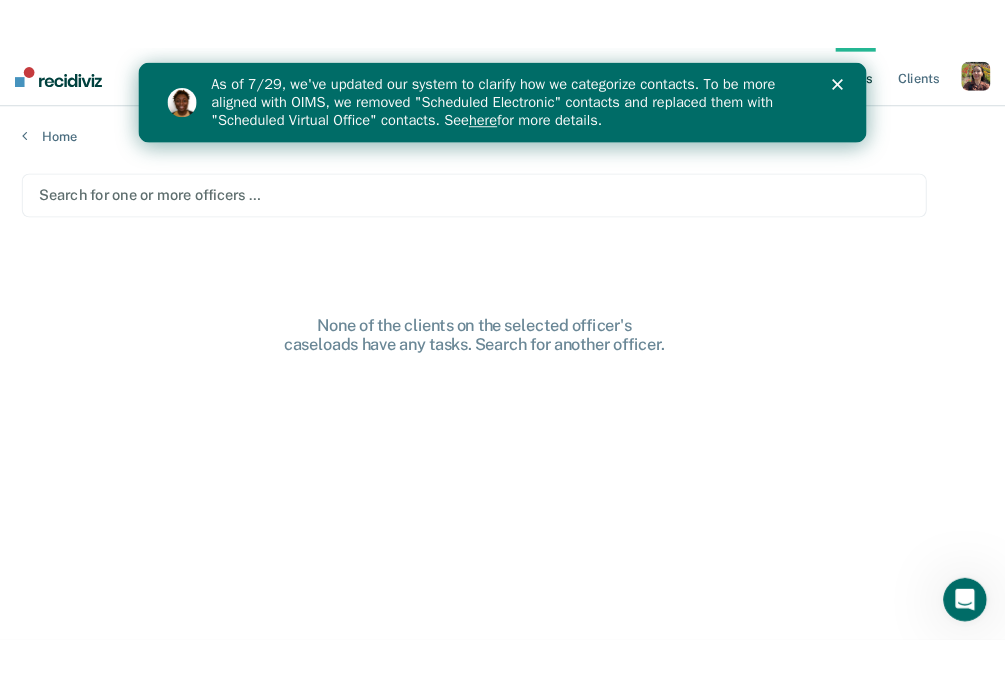 scroll, scrollTop: 0, scrollLeft: 0, axis: both 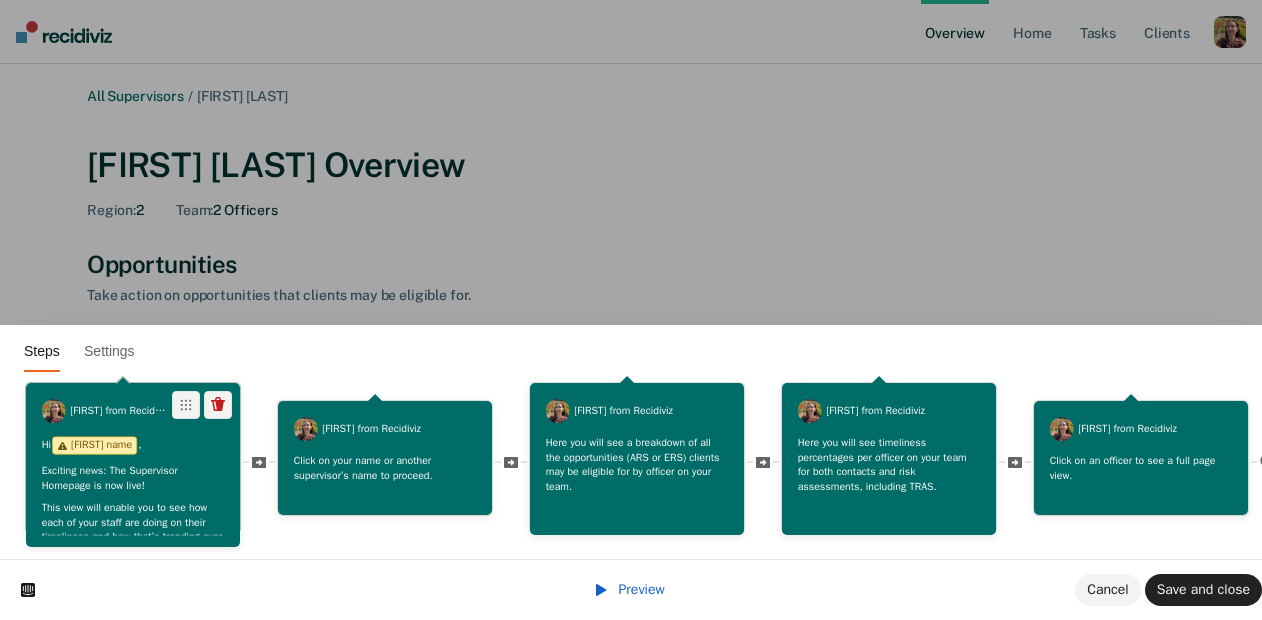 click on "This view will enable you to see how each of your staff are doing on their timeliness and how that’s trending over time, dig into upcoming or overdue tasks, and see which opportunities (ARS or ERS) their clients may be eligible for." at bounding box center (133, 551) 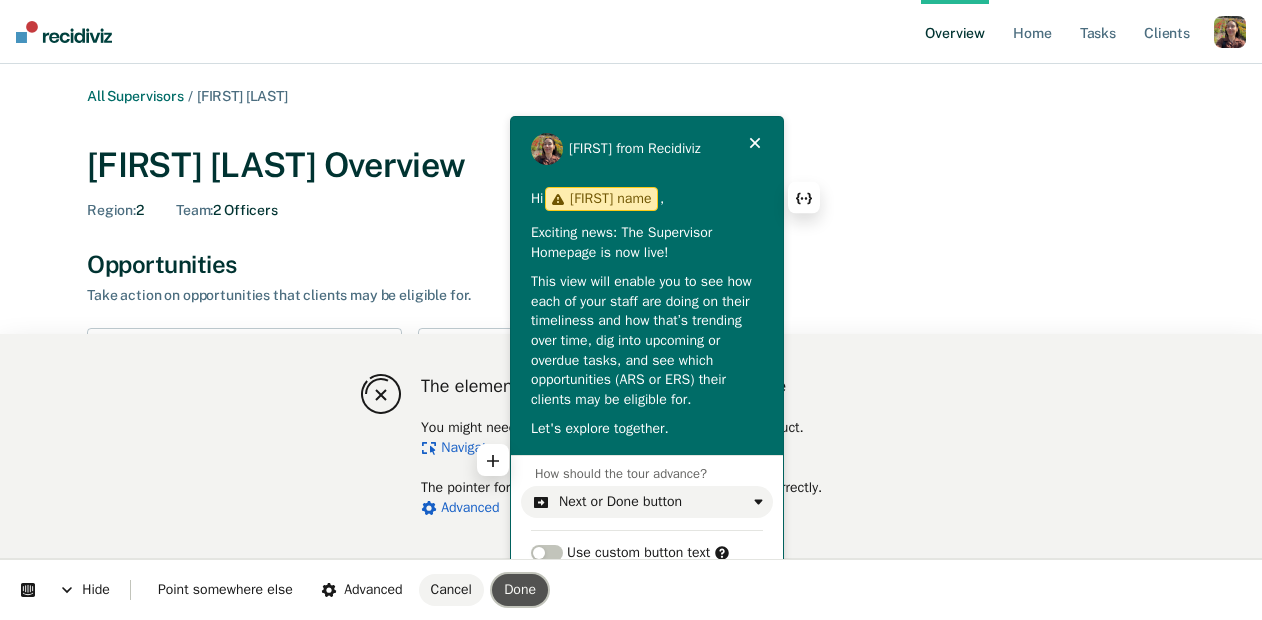 click on "Done" at bounding box center [520, 589] 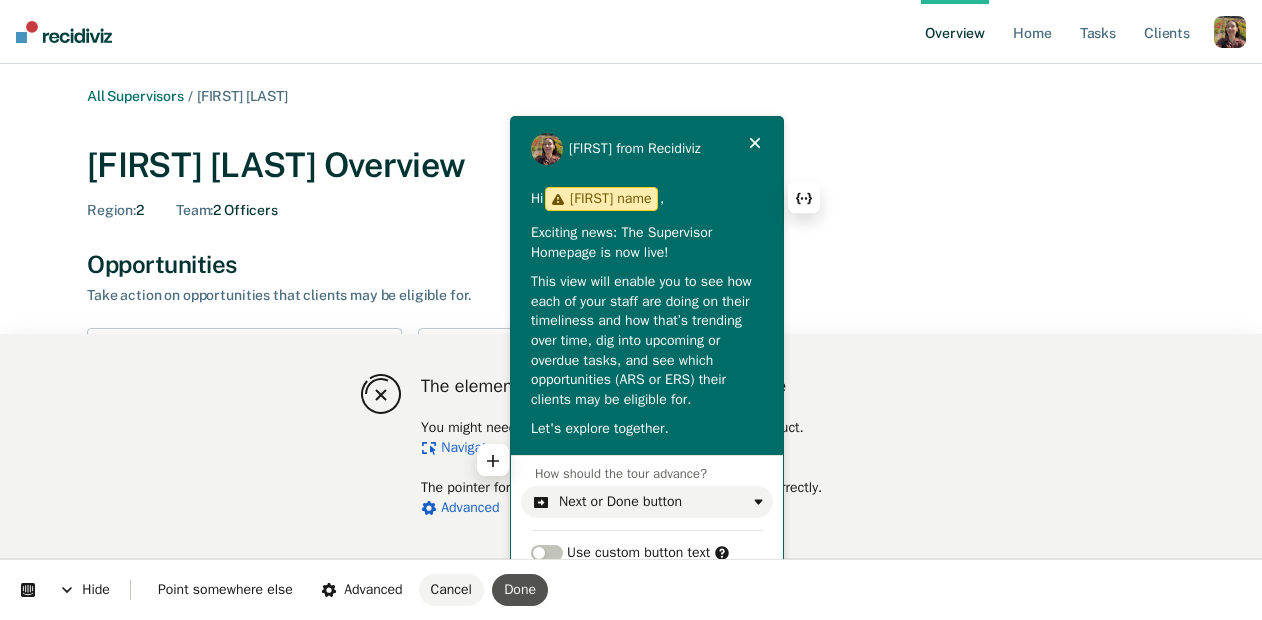 scroll, scrollTop: 56, scrollLeft: 0, axis: vertical 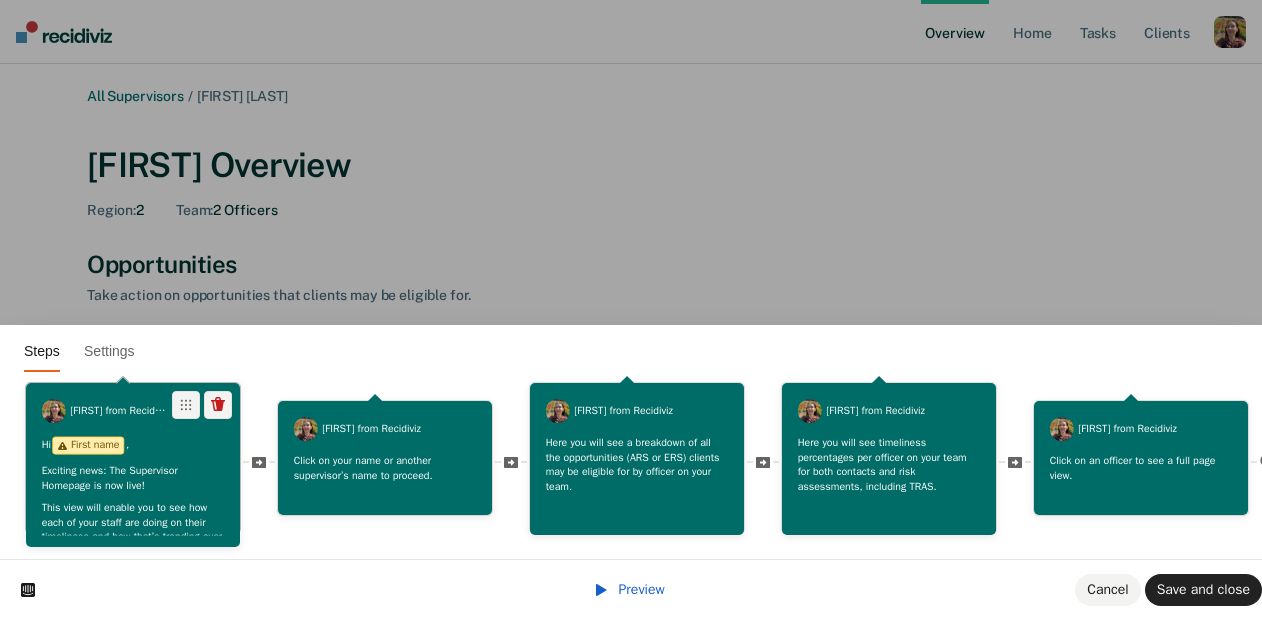 click on "This view will enable you to see how each of your staff are doing on their timeliness and how that’s trending over time, dig into upcoming or overdue tasks, and see which opportunities (ARS or ERS) their clients may be eligible for." at bounding box center (133, 551) 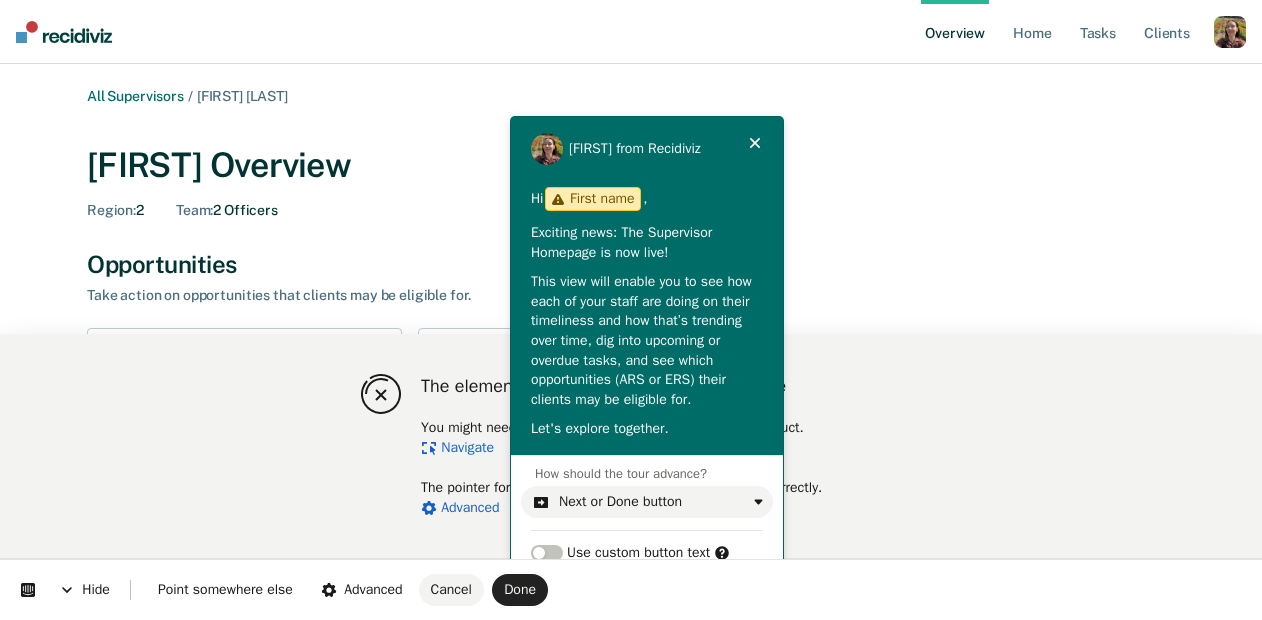 scroll, scrollTop: 5, scrollLeft: 0, axis: vertical 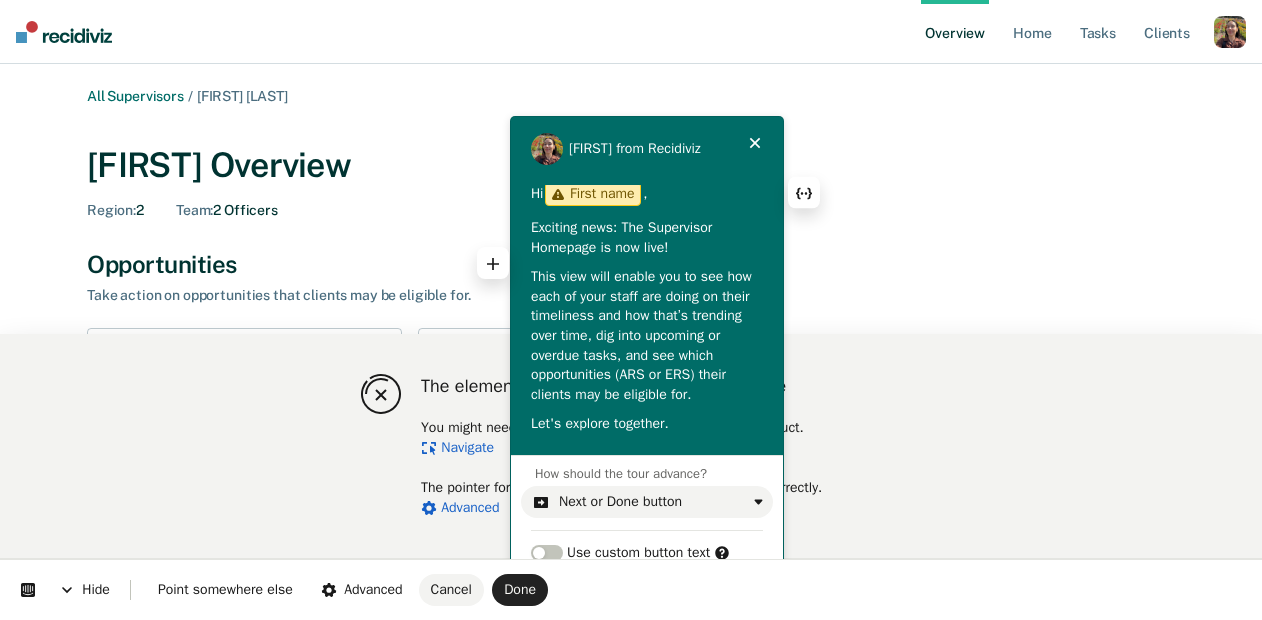 click on "This view will enable you to see how each of your staff are doing on their timeliness and how that’s trending over time, dig into upcoming or overdue tasks, and see which opportunities (ARS or ERS) their clients may be eligible for." at bounding box center [647, 335] 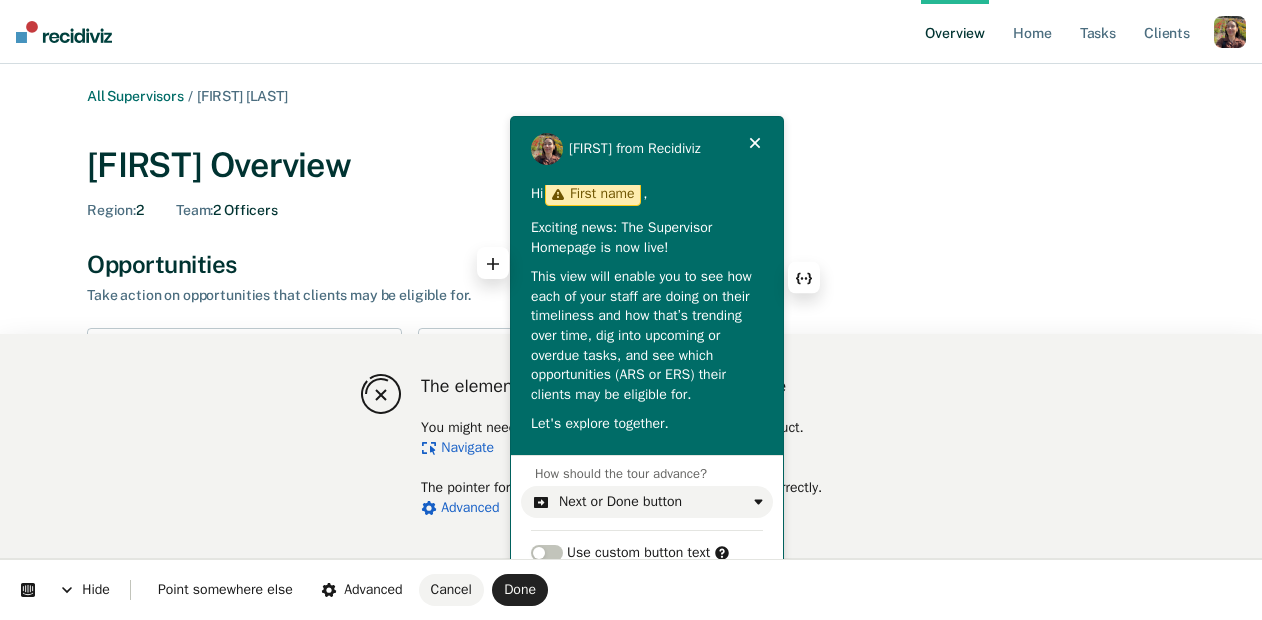 click on "Hi  First name , Exciting news: The Supervisor Homepage is now live!  This view will enable you to see how each of your staff are doing on their timeliness and how that’s trending over time, dig into upcoming or overdue tasks, and see which opportunities (ARS or ERS) their clients may be eligible for. Let's explore together." at bounding box center (647, 307) 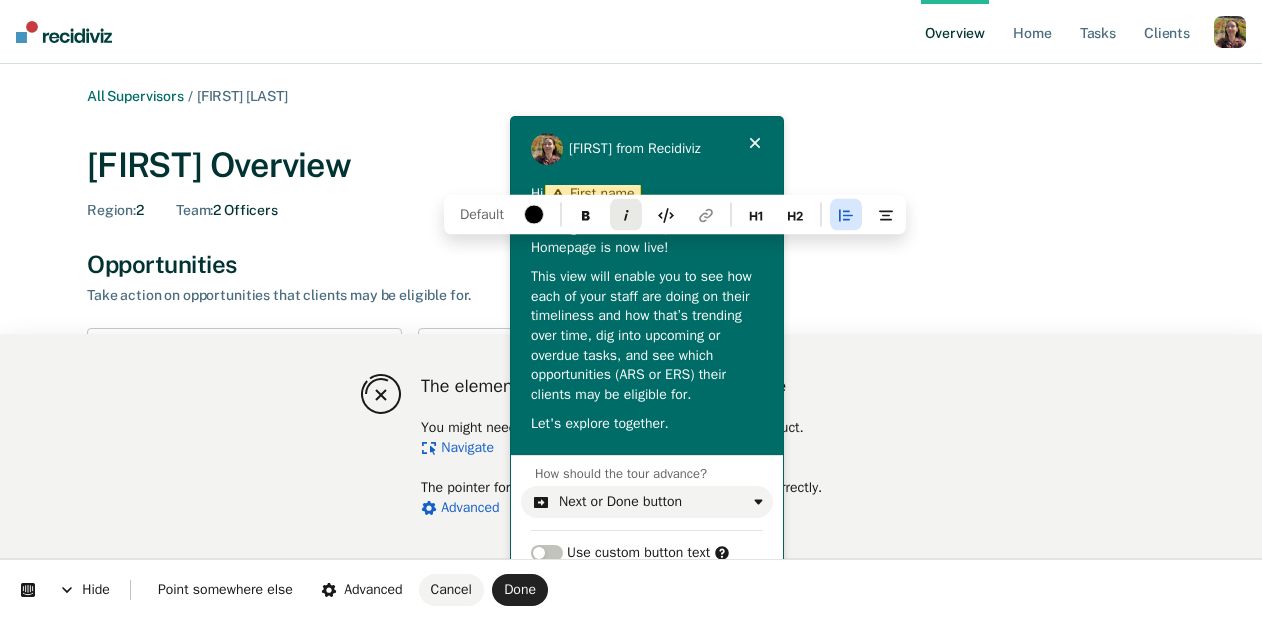 drag, startPoint x: 716, startPoint y: 248, endPoint x: 646, endPoint y: 215, distance: 77.388626 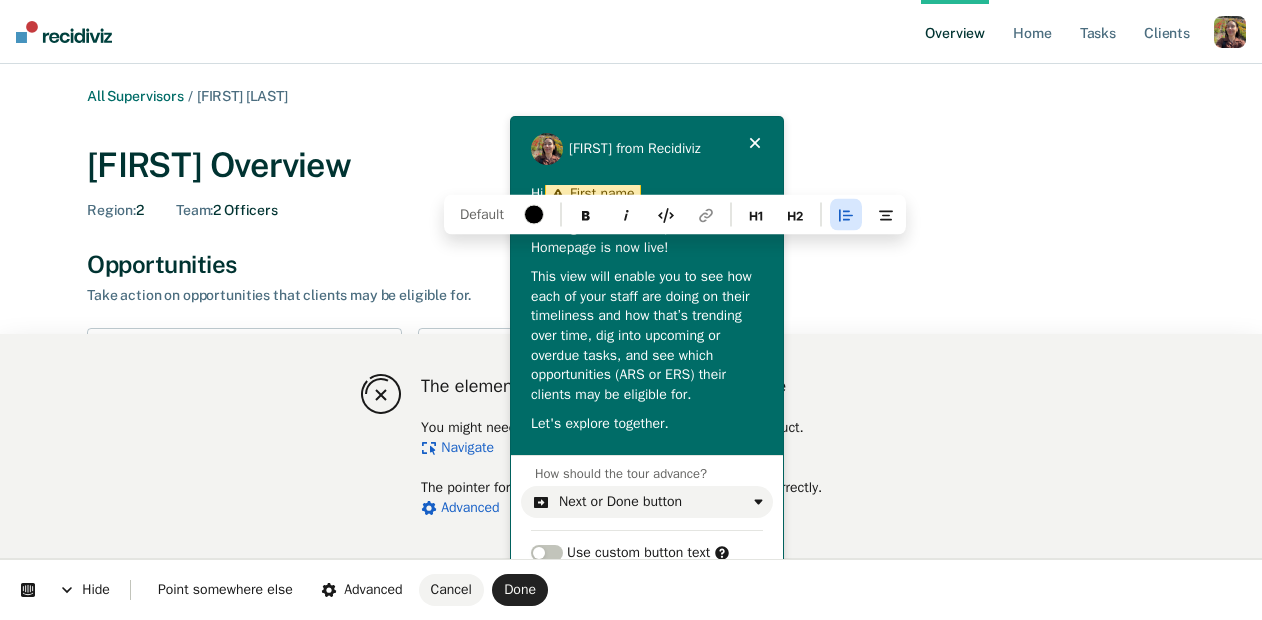 click on "This view will enable you to see how each of your staff are doing on their timeliness and how that’s trending over time, dig into upcoming or overdue tasks, and see which opportunities (ARS or ERS) their clients may be eligible for." at bounding box center [647, 335] 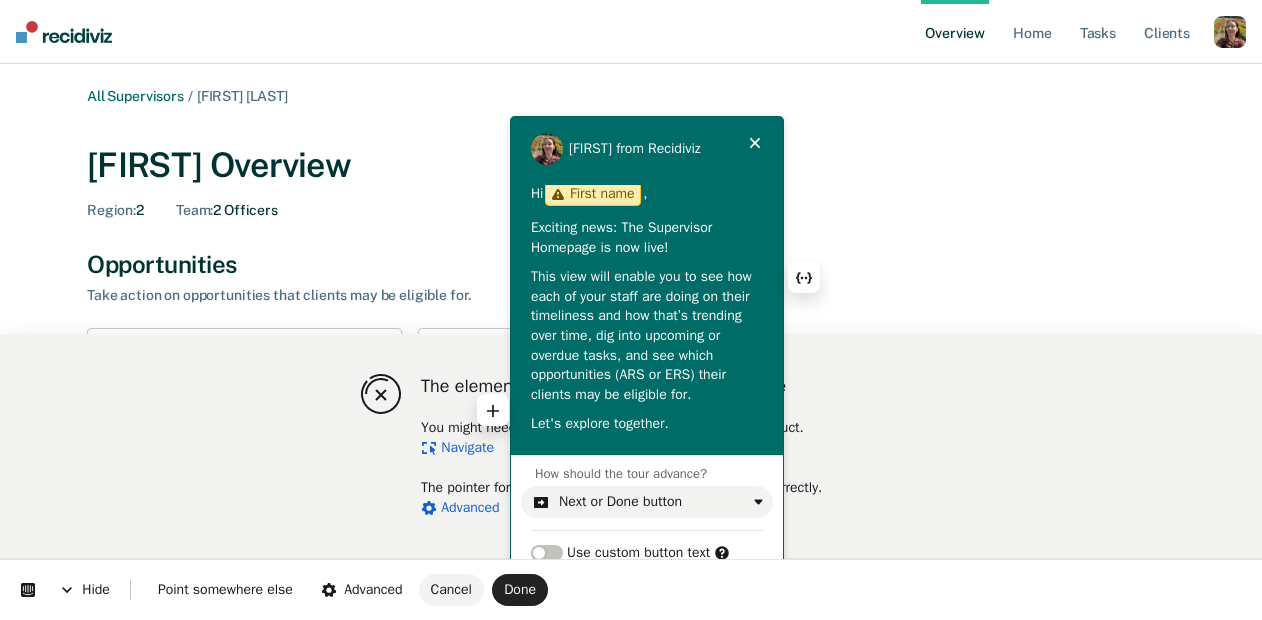 scroll, scrollTop: 0, scrollLeft: 0, axis: both 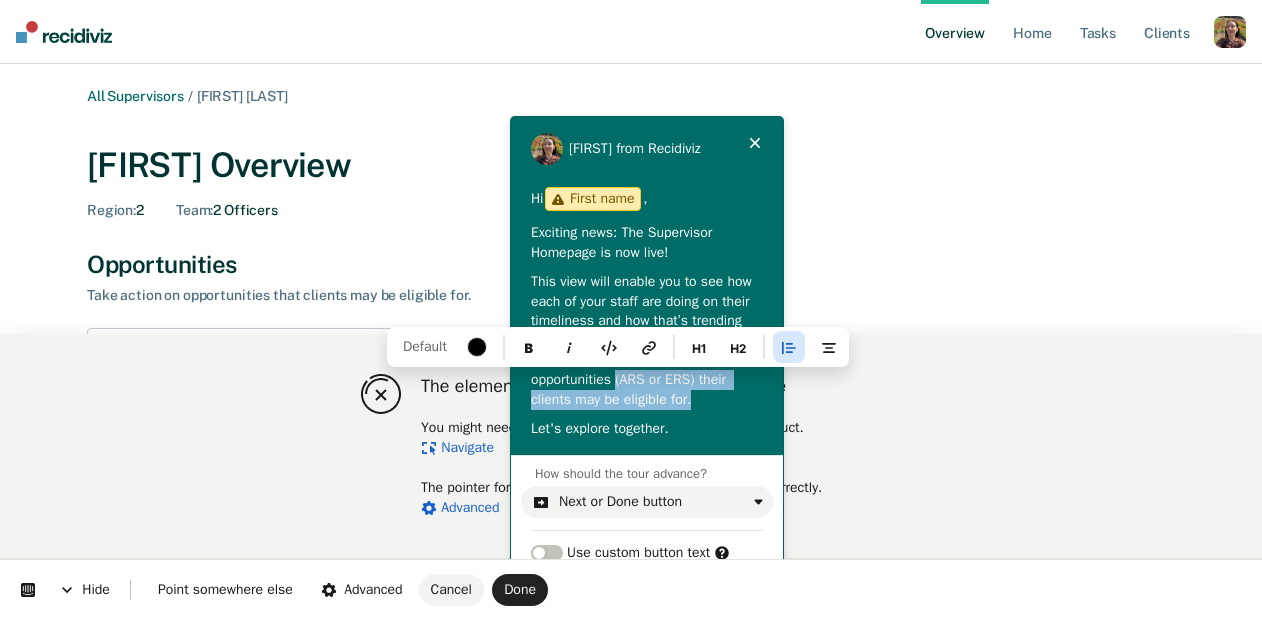 drag, startPoint x: 688, startPoint y: 383, endPoint x: 773, endPoint y: 426, distance: 95.257545 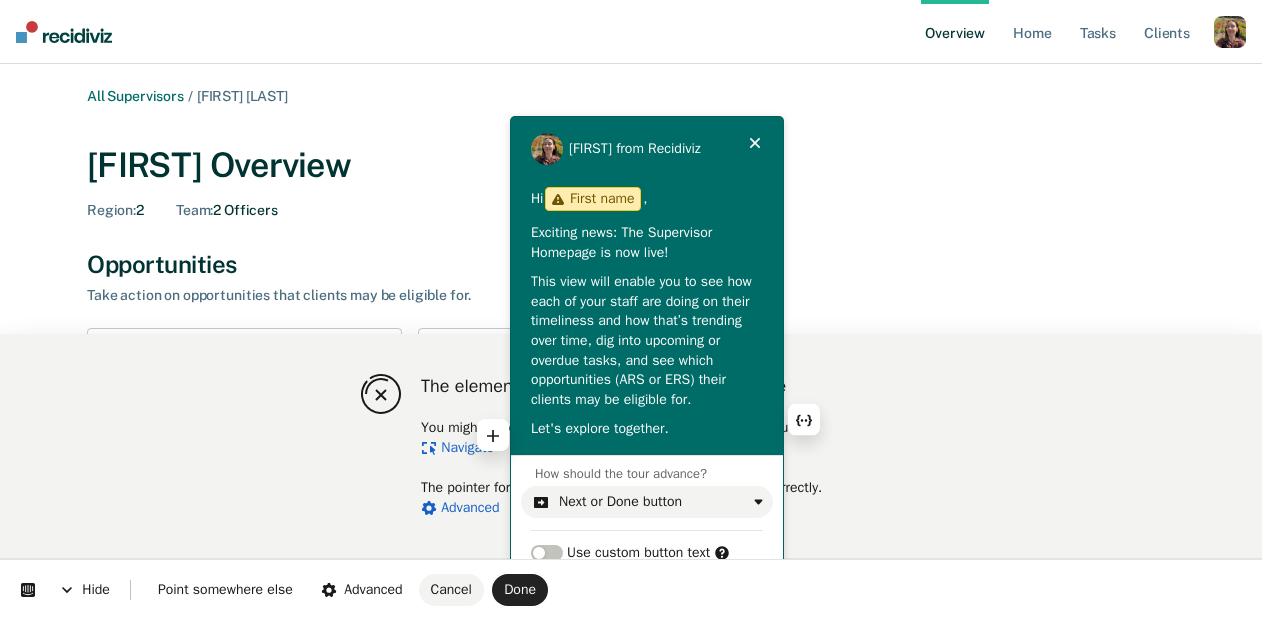 click on "This view will enable you to see how each of your staff are doing on their timeliness and how that’s trending over time, dig into upcoming or overdue tasks, and see which opportunities (ARS or ERS) their clients may be eligible for." at bounding box center [647, 340] 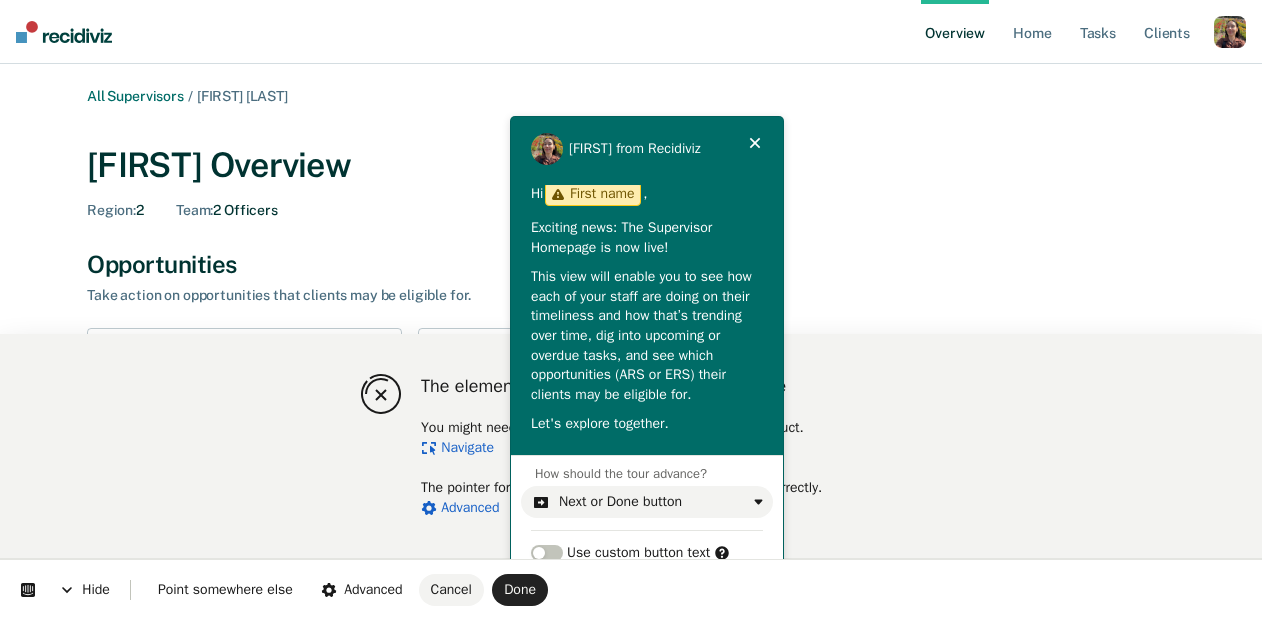 scroll, scrollTop: 0, scrollLeft: 0, axis: both 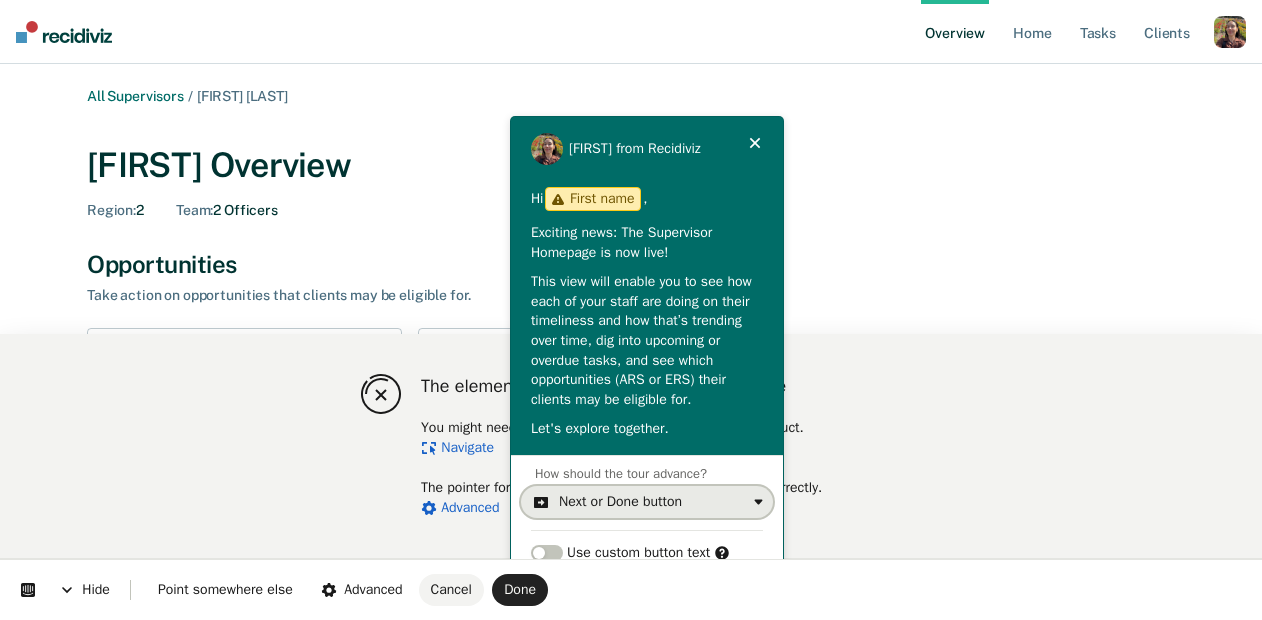 click on "Next or Done button" at bounding box center [647, 502] 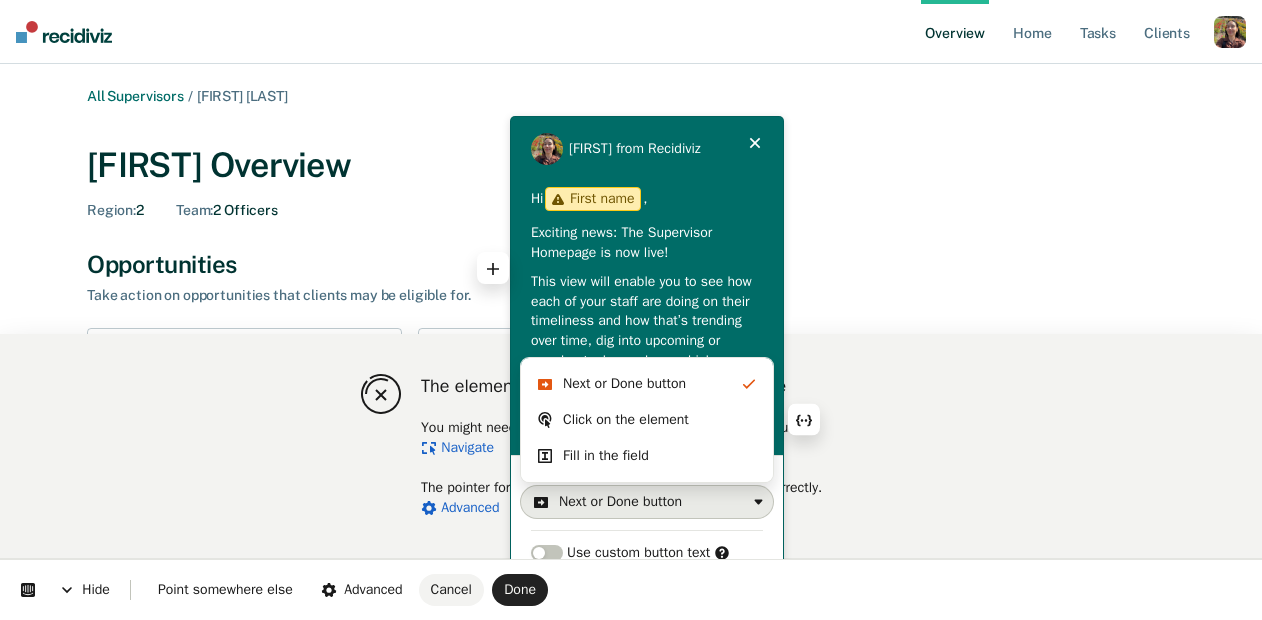 click on "This view will enable you to see how each of your staff are doing on their timeliness and how that’s trending over time, dig into upcoming or overdue tasks, and see which opportunities (ARS or ERS) their clients may be eligible for." at bounding box center (647, 340) 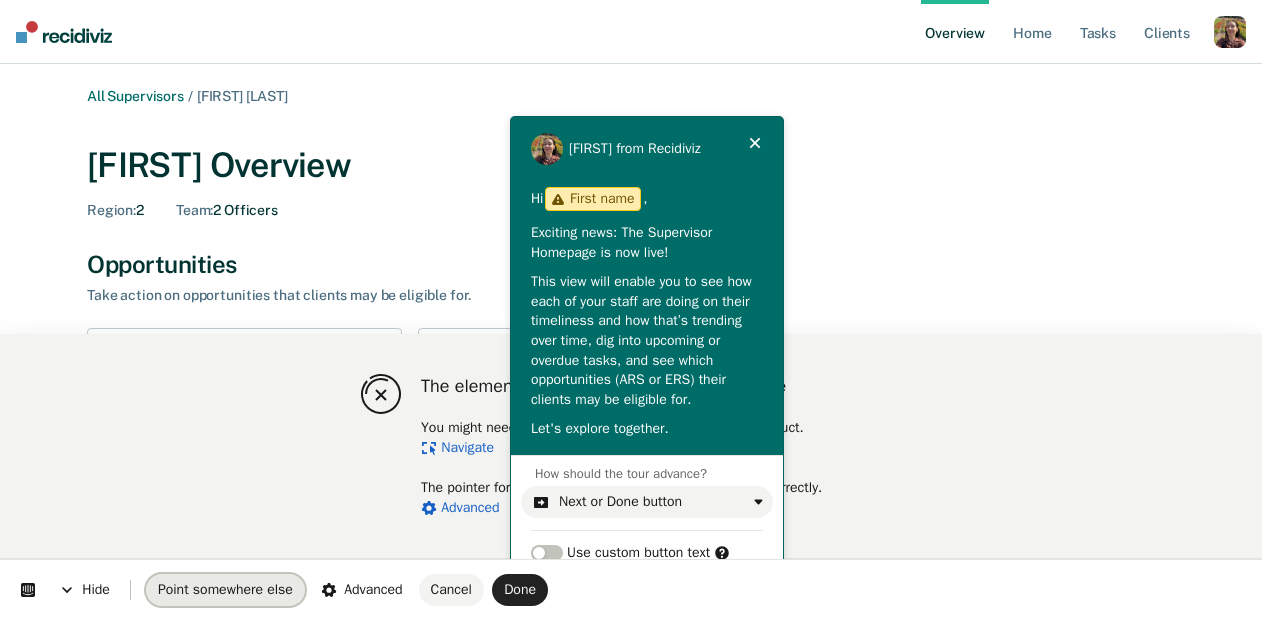 click on "Point somewhere else" at bounding box center [225, 589] 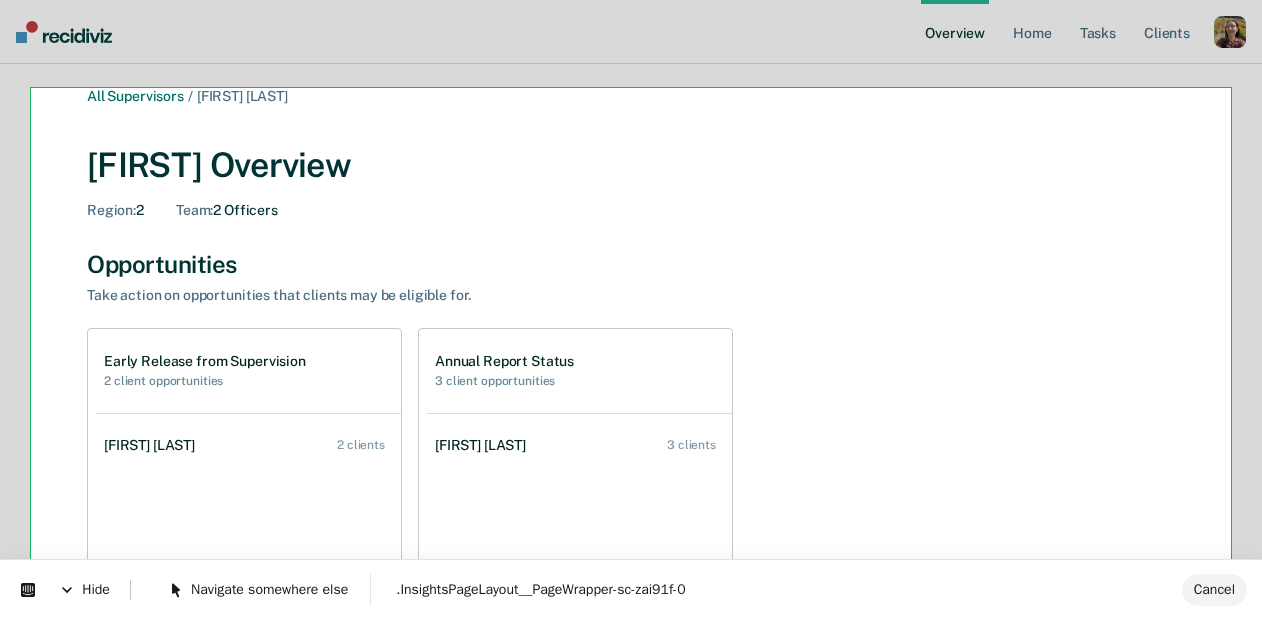 click on "Looks like you’re using Internet Explorer 11. For faster loading and a better experience, use Microsoft Edge, Google Chrome, or Firefox. × Overview Home Tasks Client s Profile How it works Log Out All Supervisors / Alyssa Barton Alyssa Barton Overview Region :  2 Team :  2 Officers Opportunities Take action on opportunities that clients may be eligible for.   Early Release from Supervision 2 client opportunities Jacelyn Thompson   2 clients Annual Report Status 3 client opportunities Jacelyn Thompson   3 clients Operations   How did we calculate this rate? Timely Contact James Hailey   90% Jacelyn Thompson   90% Timely Risk Assessment Jacelyn Thompson   91% James Hailey   95%" at bounding box center (631, 310) 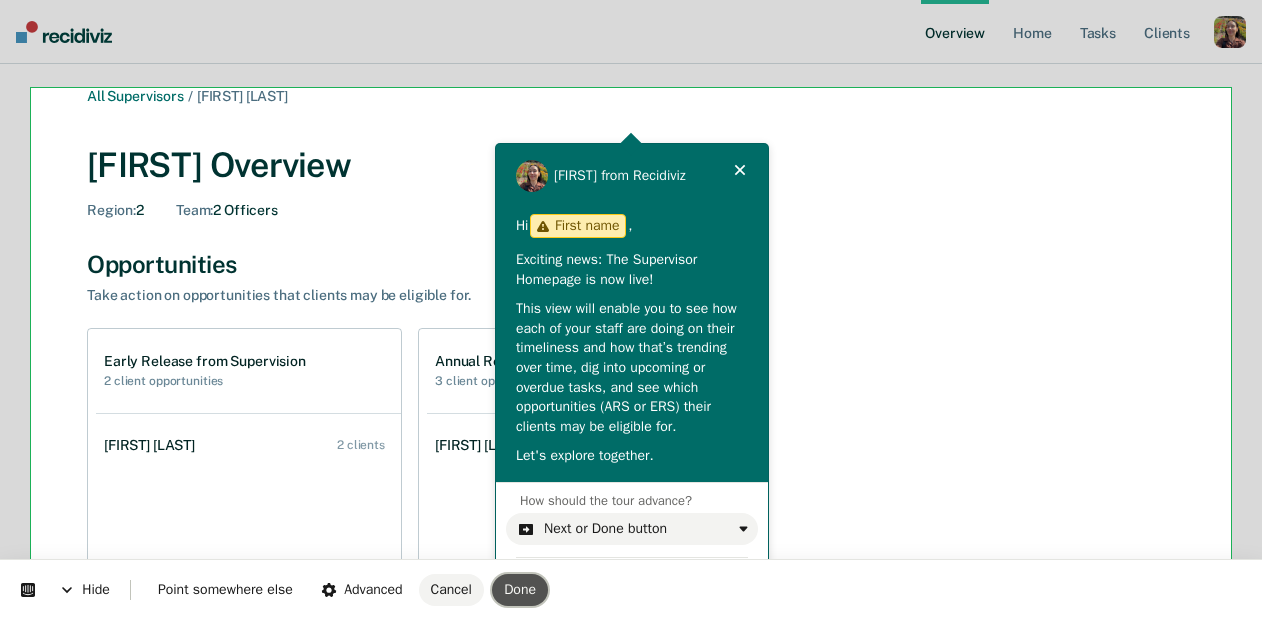 click on "Done" at bounding box center (520, 589) 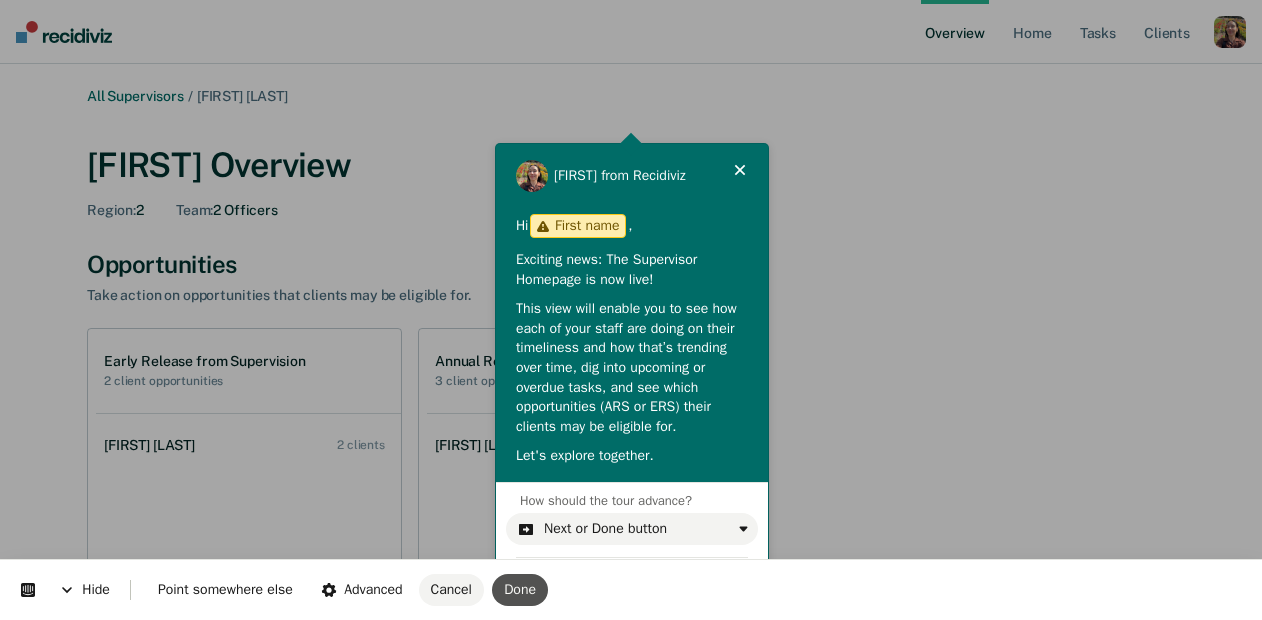 scroll, scrollTop: 56, scrollLeft: 0, axis: vertical 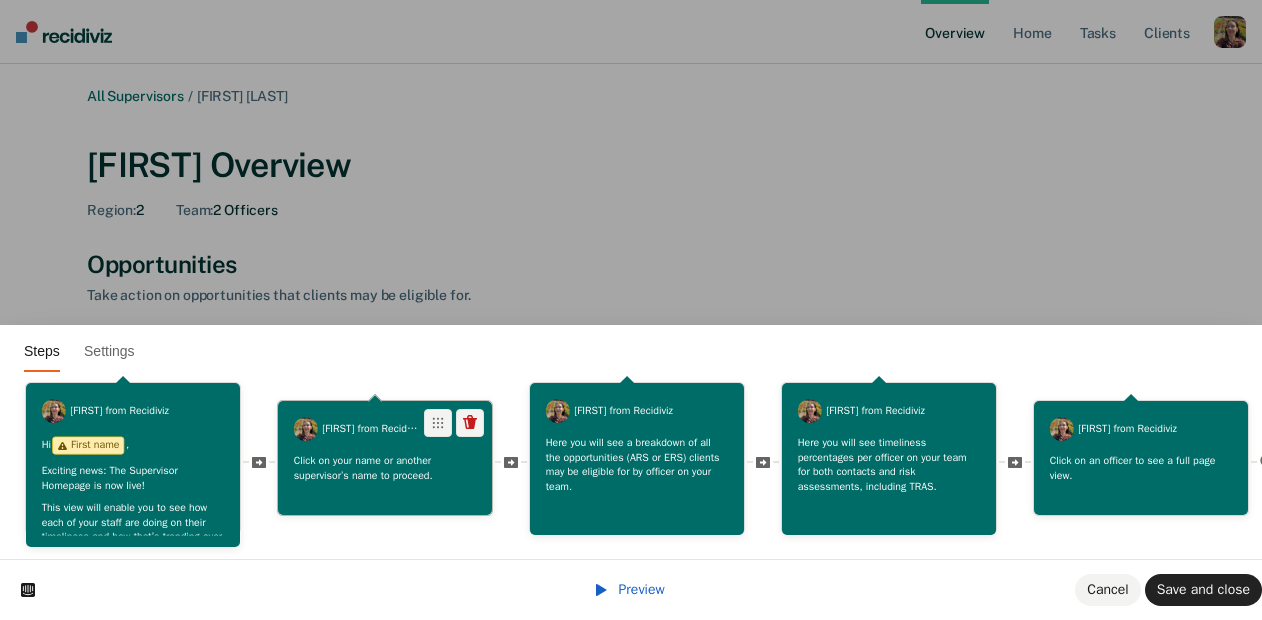 click on "Click on your name or another supervisor’s name to proceed." at bounding box center [385, 467] 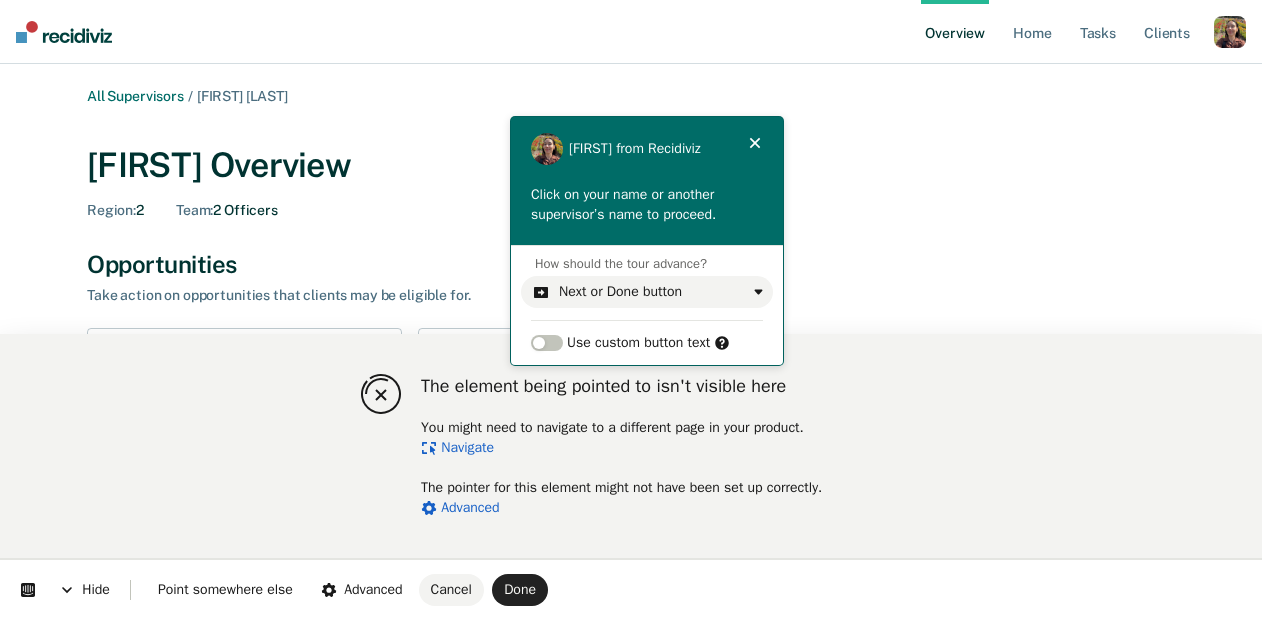 click on "Navigate" at bounding box center [457, 447] 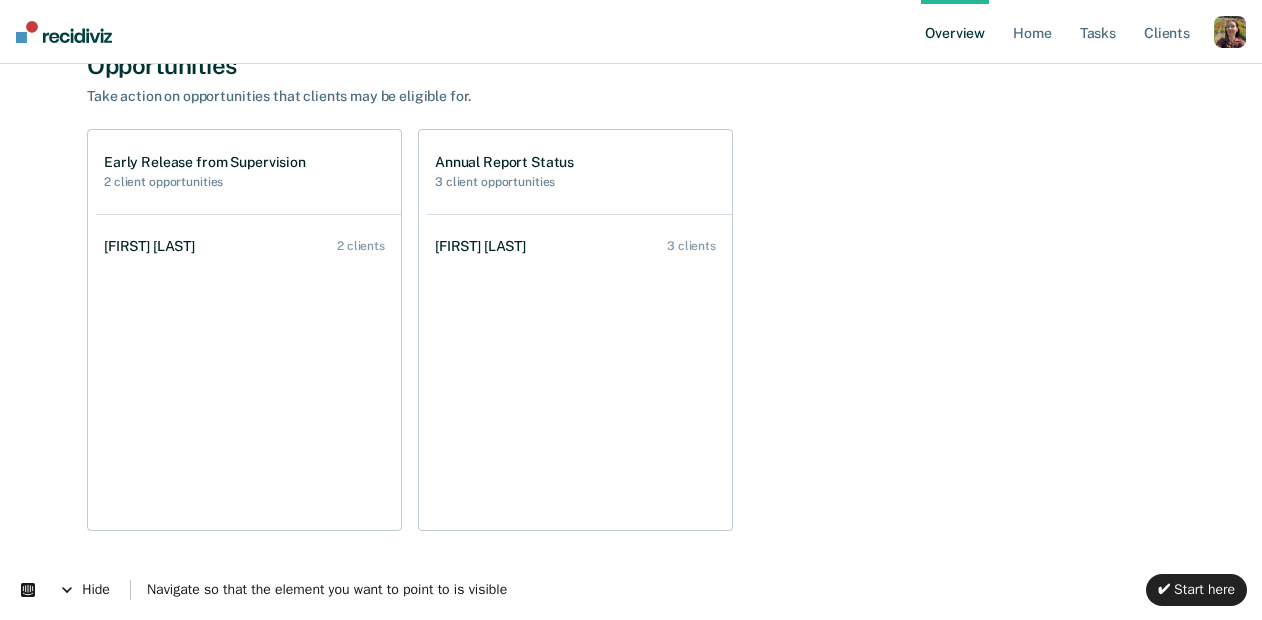 scroll, scrollTop: 198, scrollLeft: 0, axis: vertical 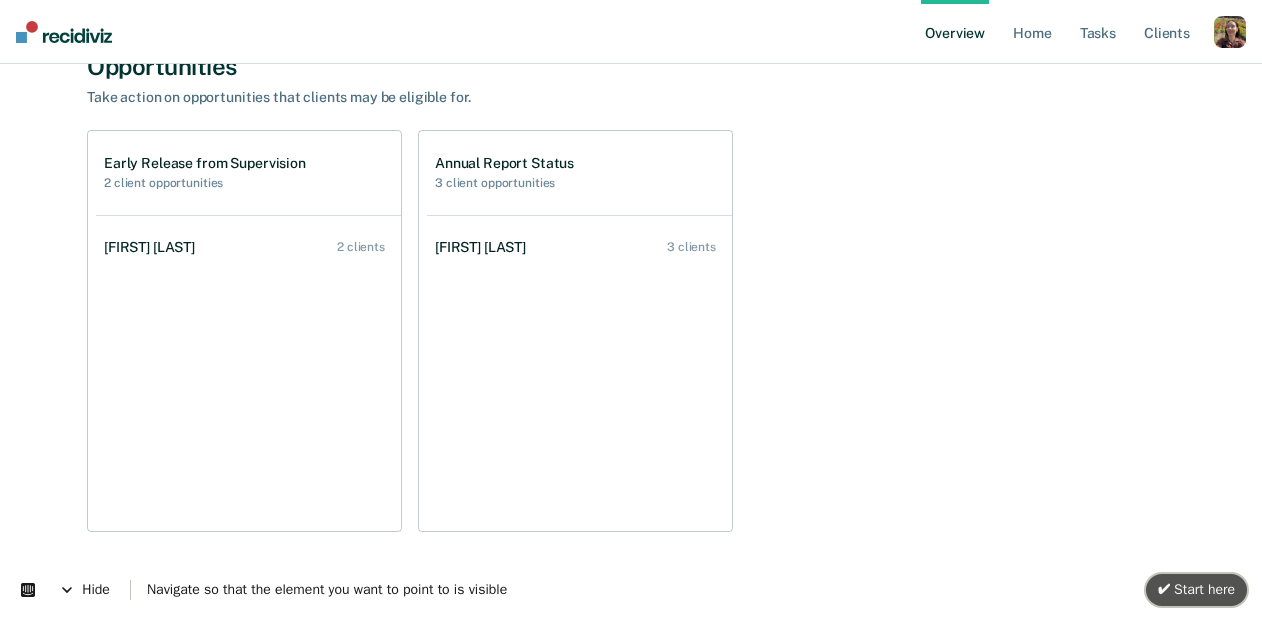 click on "✔ Start here" at bounding box center (1196, 589) 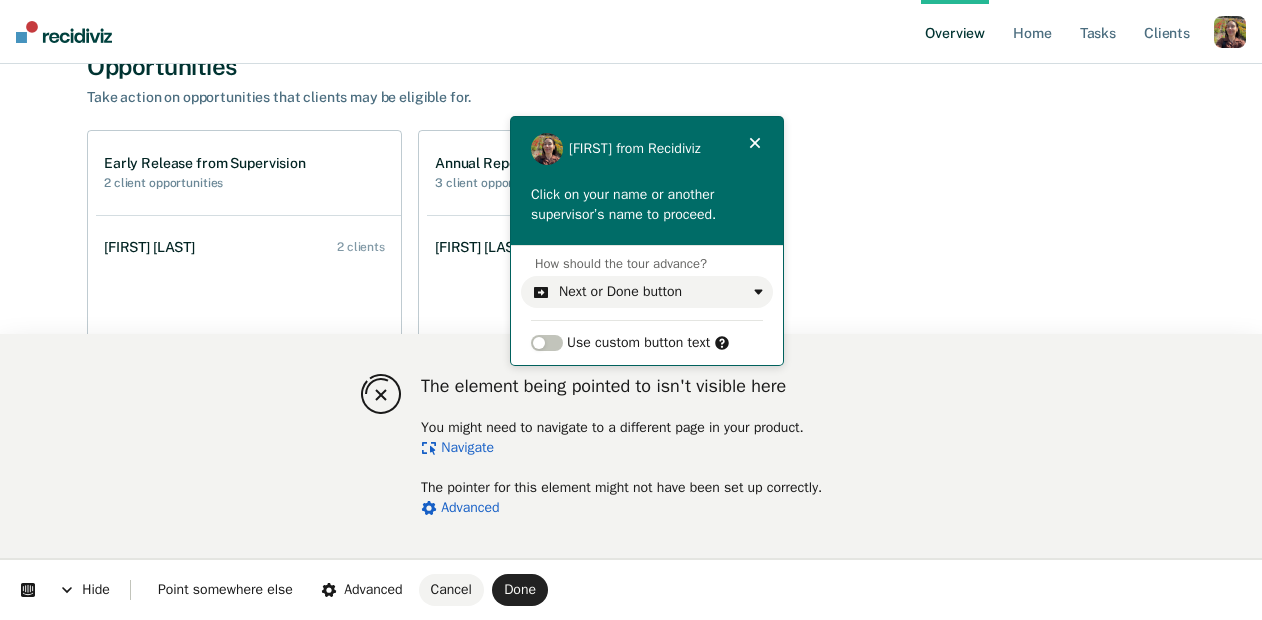 click on "The element being pointed to isn't visible here
You might need to navigate to a different page in your product.
Navigate
The pointer for this element might not have been set up correctly.
Advanced
Hide
Point somewhere else
Advanced
Cancel
Done
Rajan
from Recidiviz" at bounding box center [631, 0] 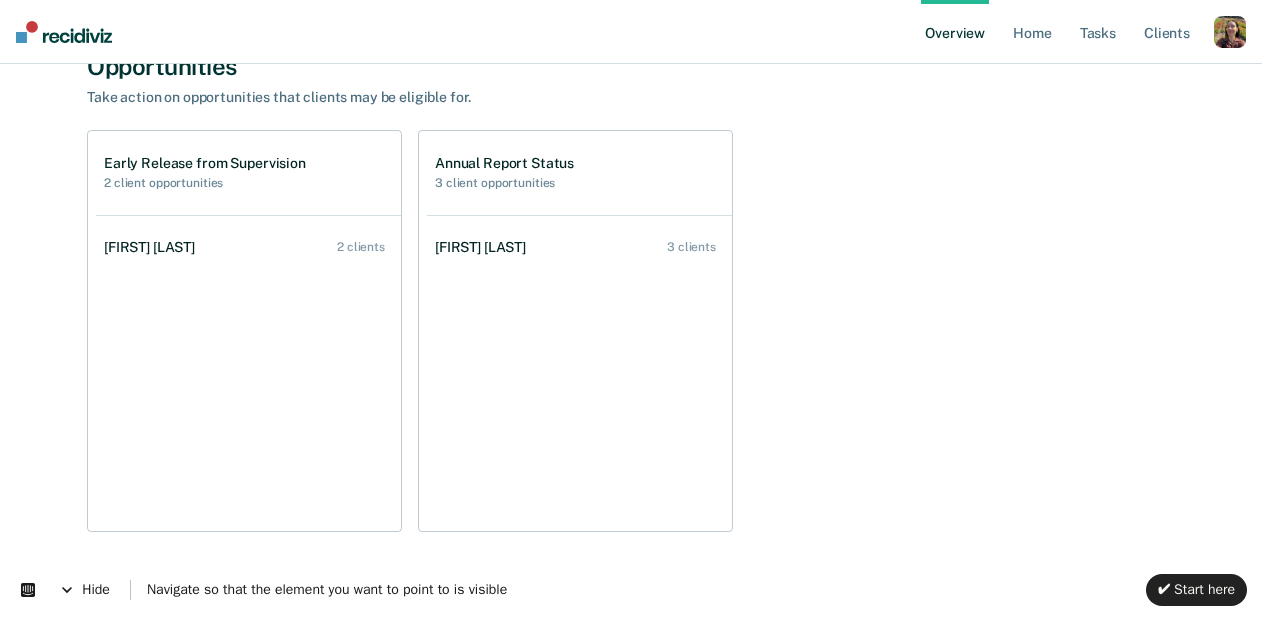 click on "Overview" at bounding box center [955, 32] 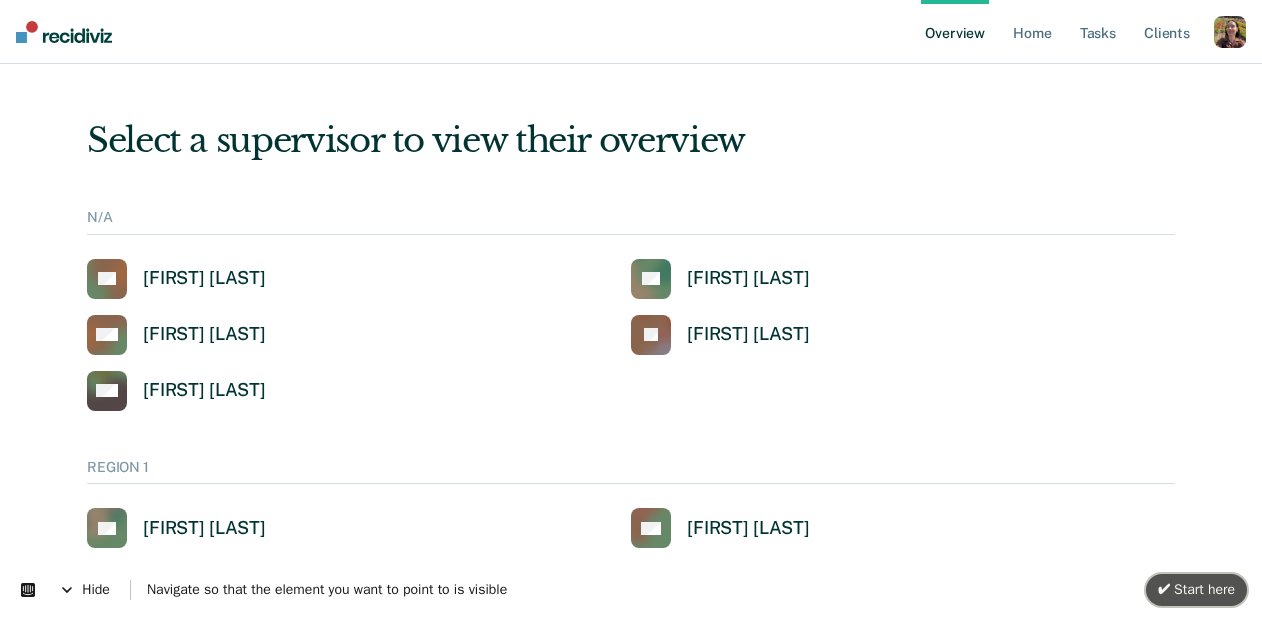click on "✔ Start here" at bounding box center (1196, 589) 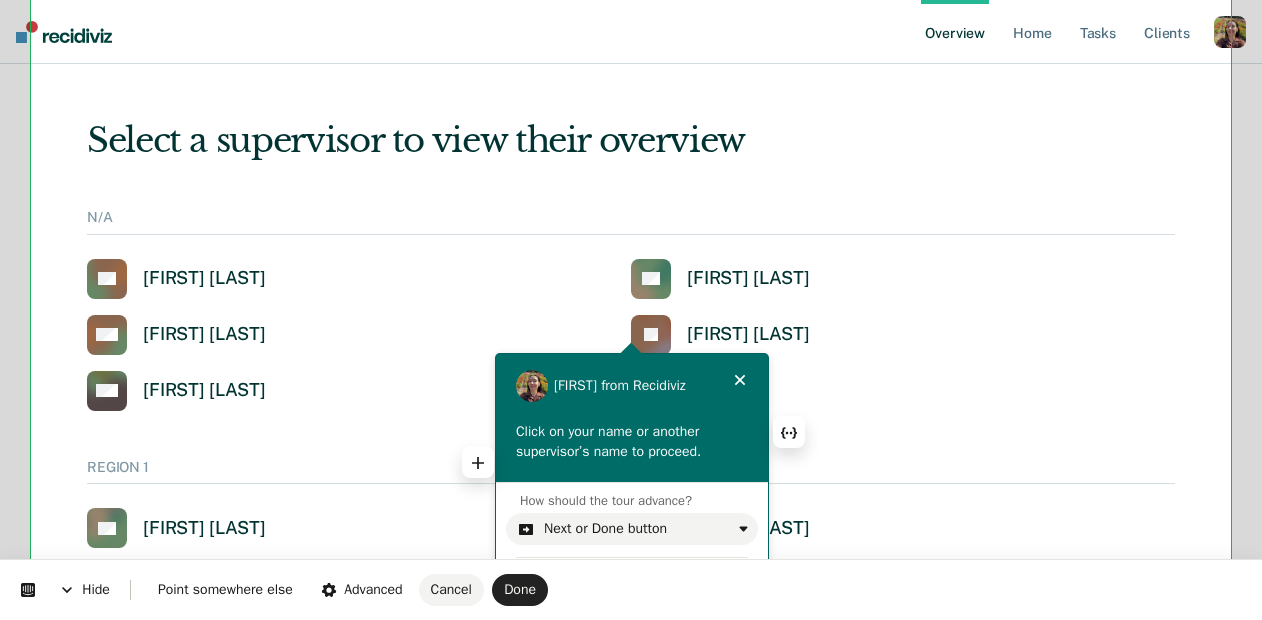 scroll, scrollTop: 177, scrollLeft: 0, axis: vertical 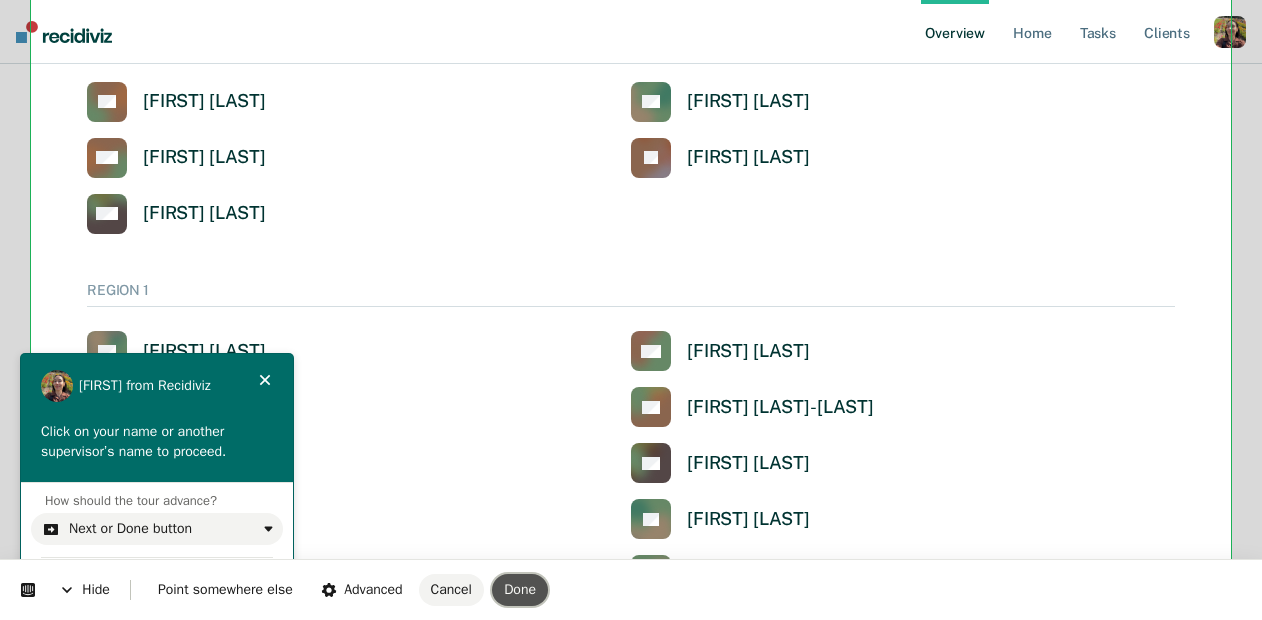 click on "Done" at bounding box center (520, 589) 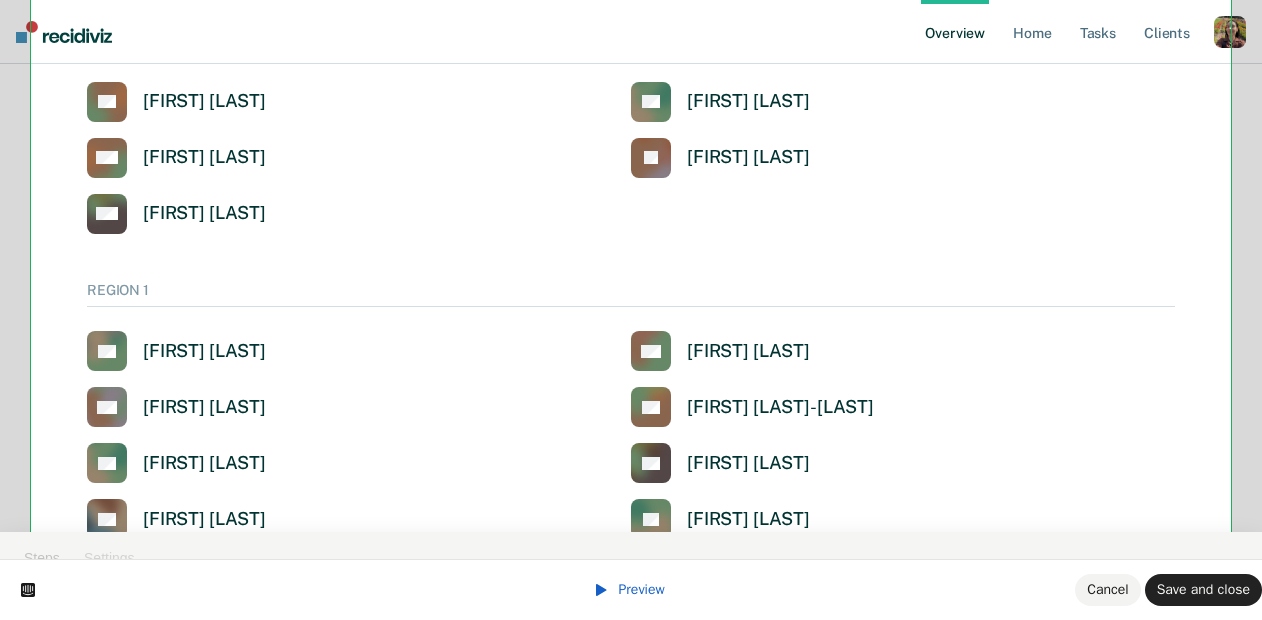 scroll, scrollTop: 56, scrollLeft: 0, axis: vertical 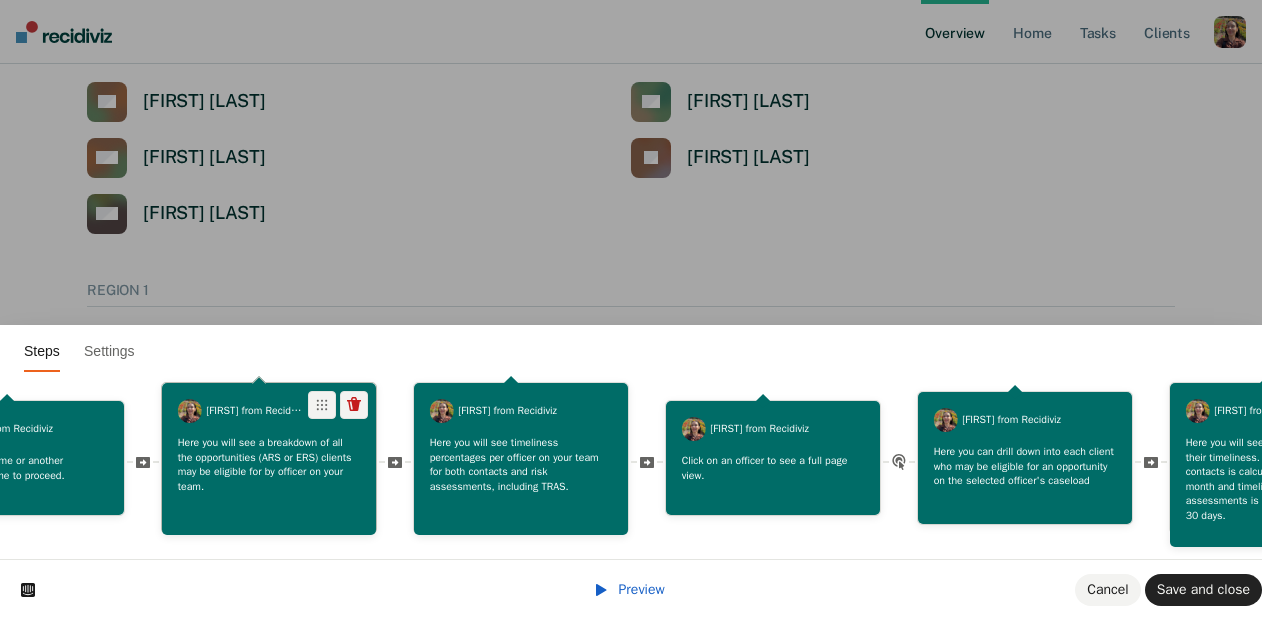 click on "Here you will see a breakdown of all the opportunities (ARS or ERS) clients may be eligible for by officer on your team." at bounding box center [269, 464] 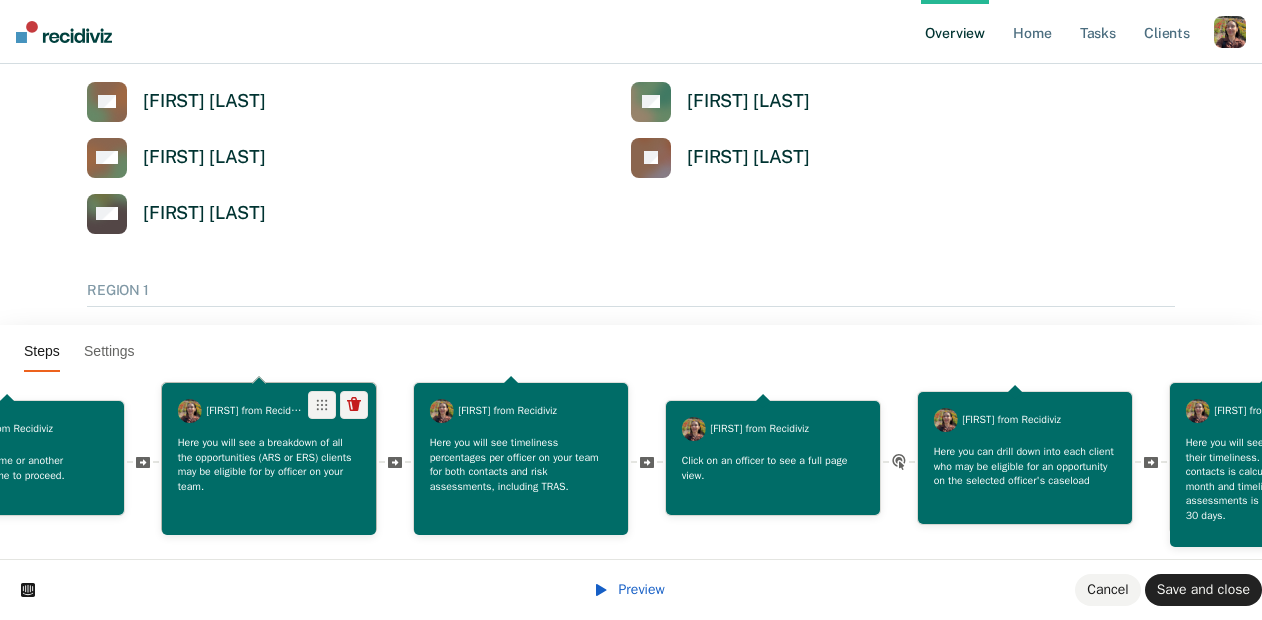 scroll, scrollTop: 0, scrollLeft: 0, axis: both 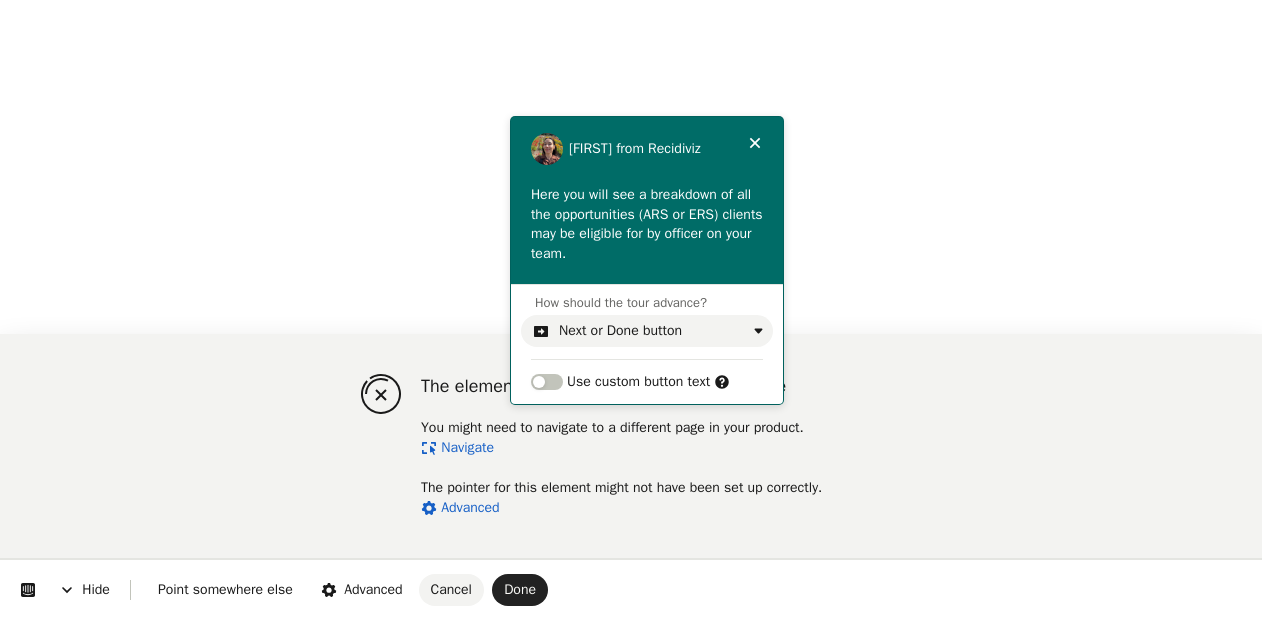 click on "The element being pointed to isn't visible here
You might need to navigate to a different page in your product.
Navigate
The pointer for this element might not have been set up correctly.
Advanced" at bounding box center (661, 446) 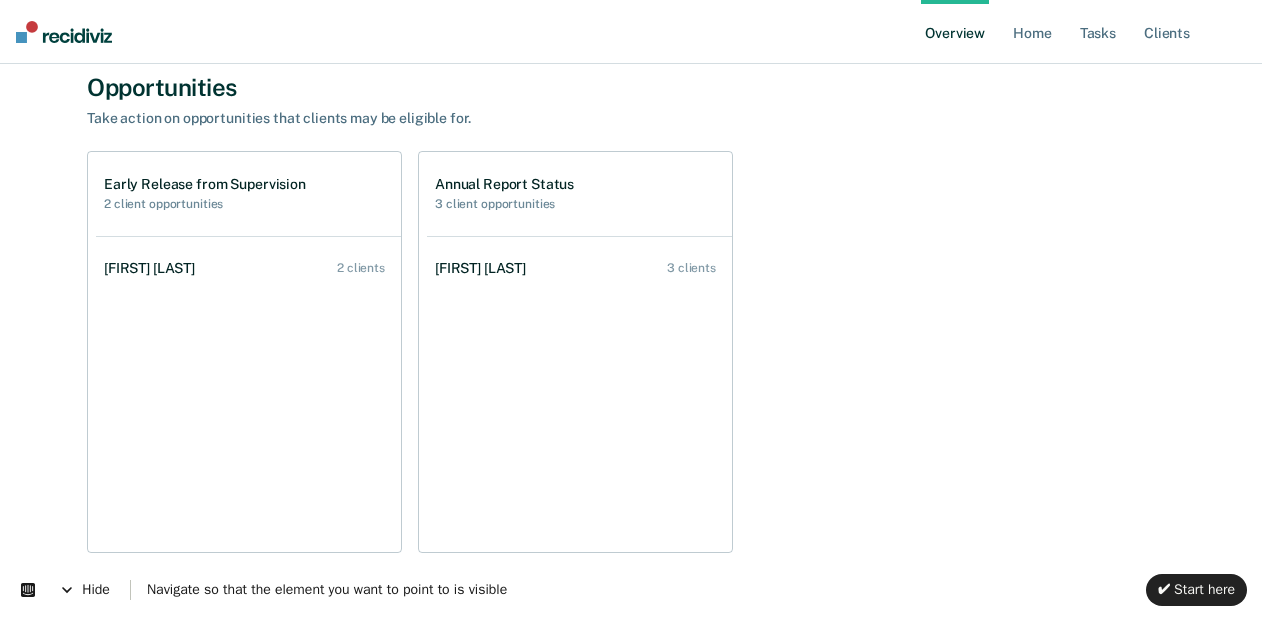 scroll, scrollTop: 178, scrollLeft: 0, axis: vertical 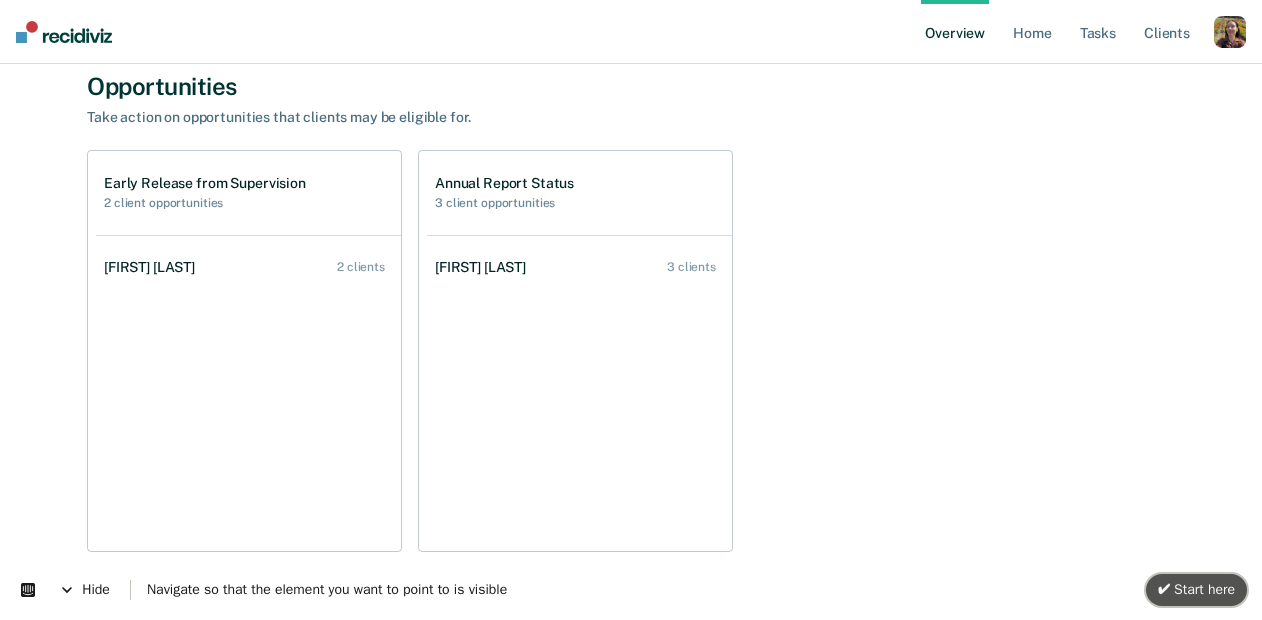 click on "✔ Start here" at bounding box center (1196, 589) 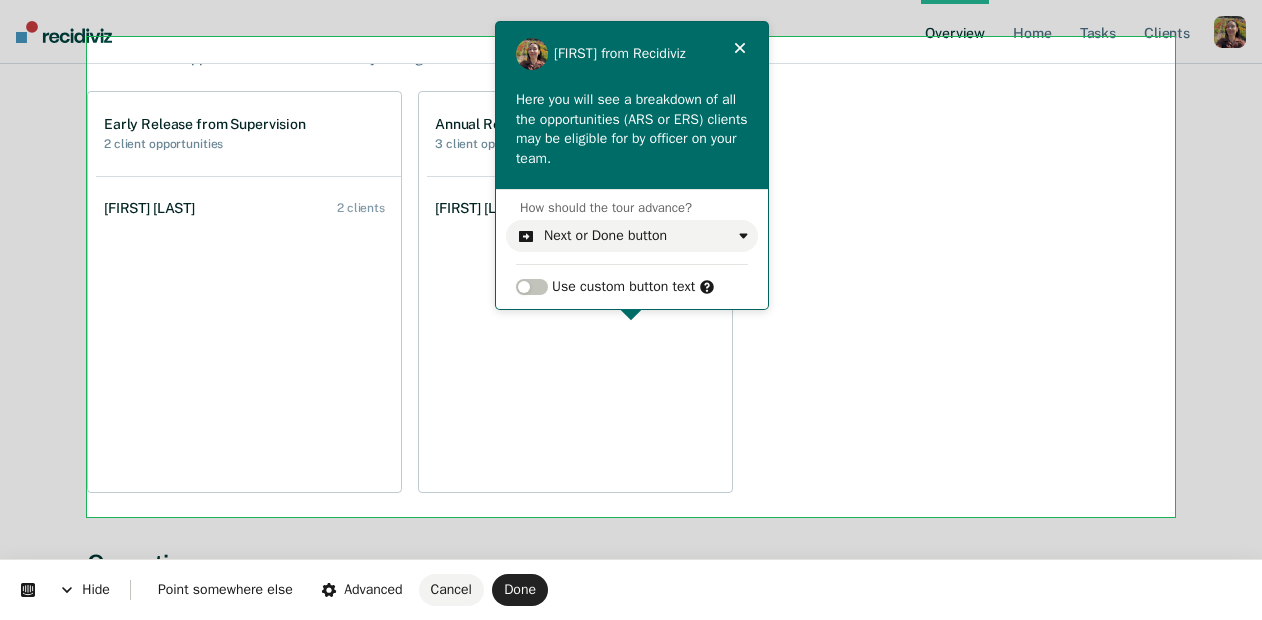 scroll, scrollTop: 202, scrollLeft: 0, axis: vertical 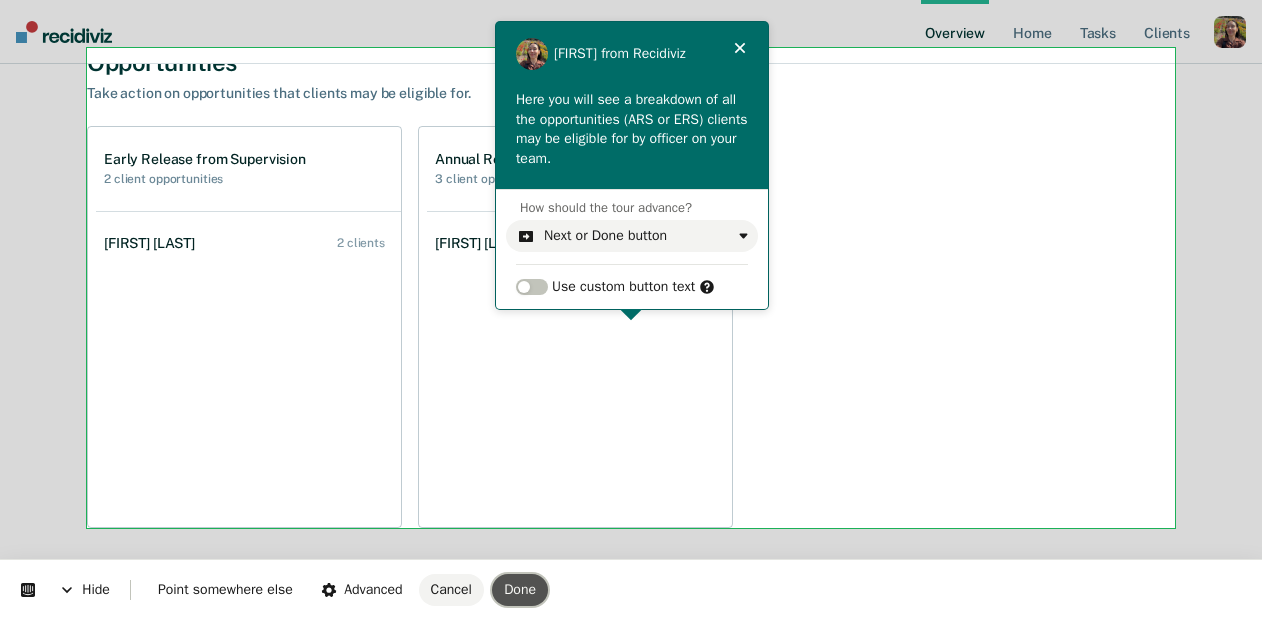 click on "Done" at bounding box center [520, 589] 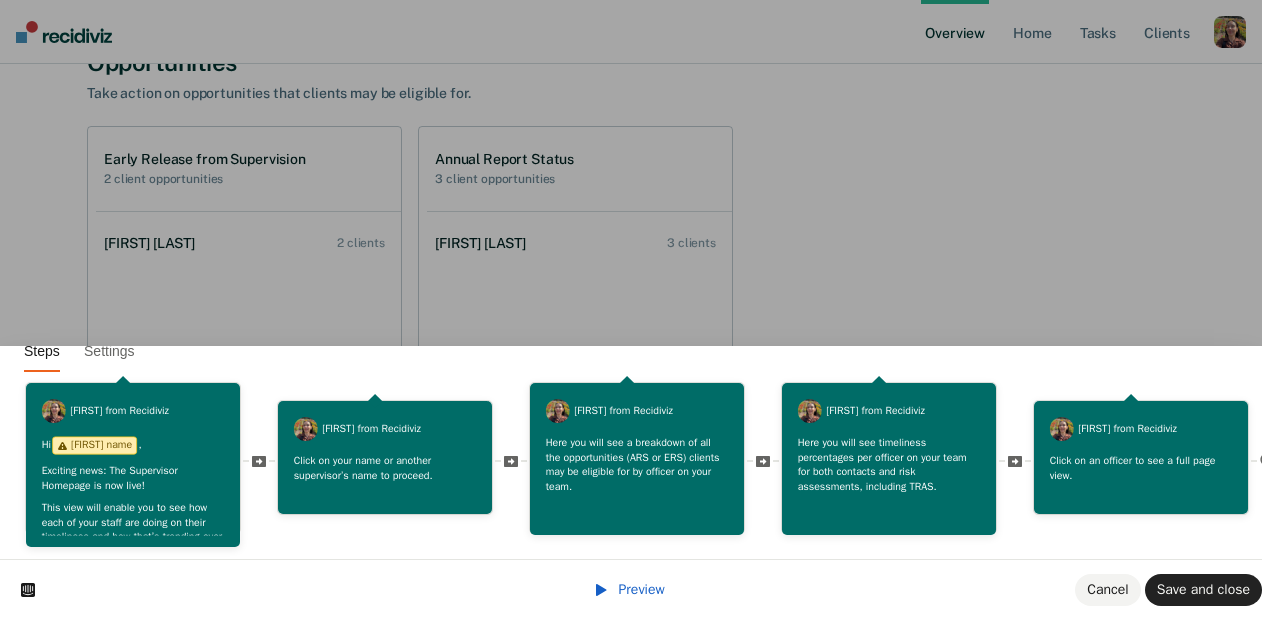 scroll, scrollTop: 0, scrollLeft: 0, axis: both 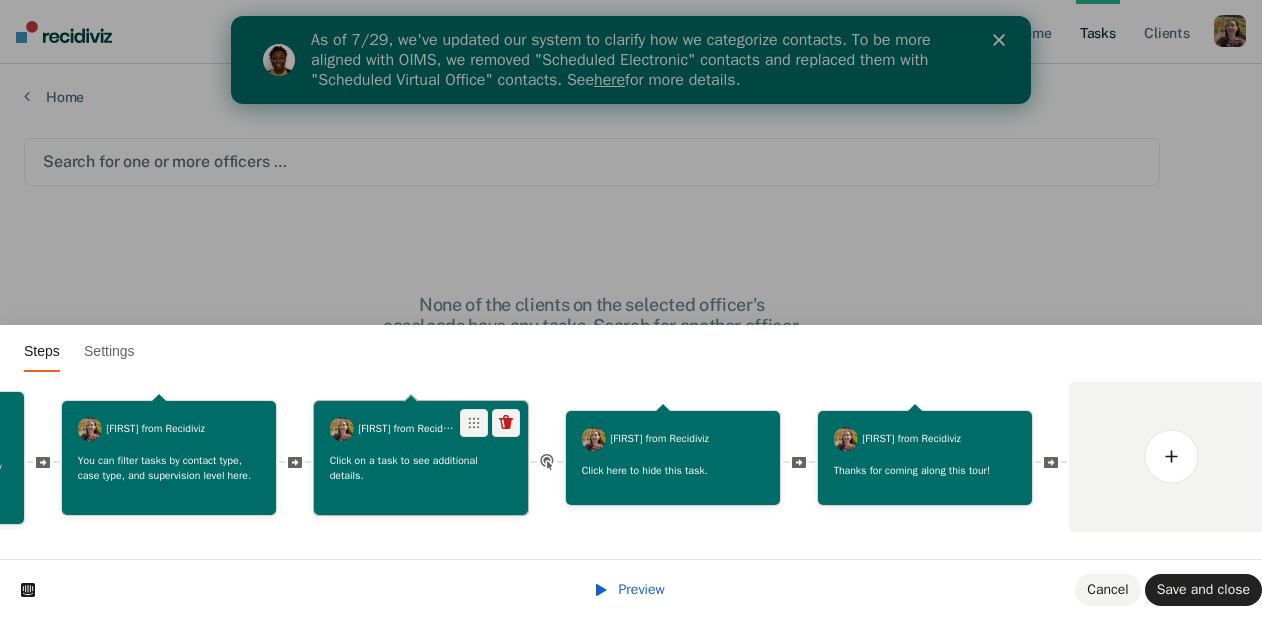 click on "Click on a task to see additional details." at bounding box center (421, 471) 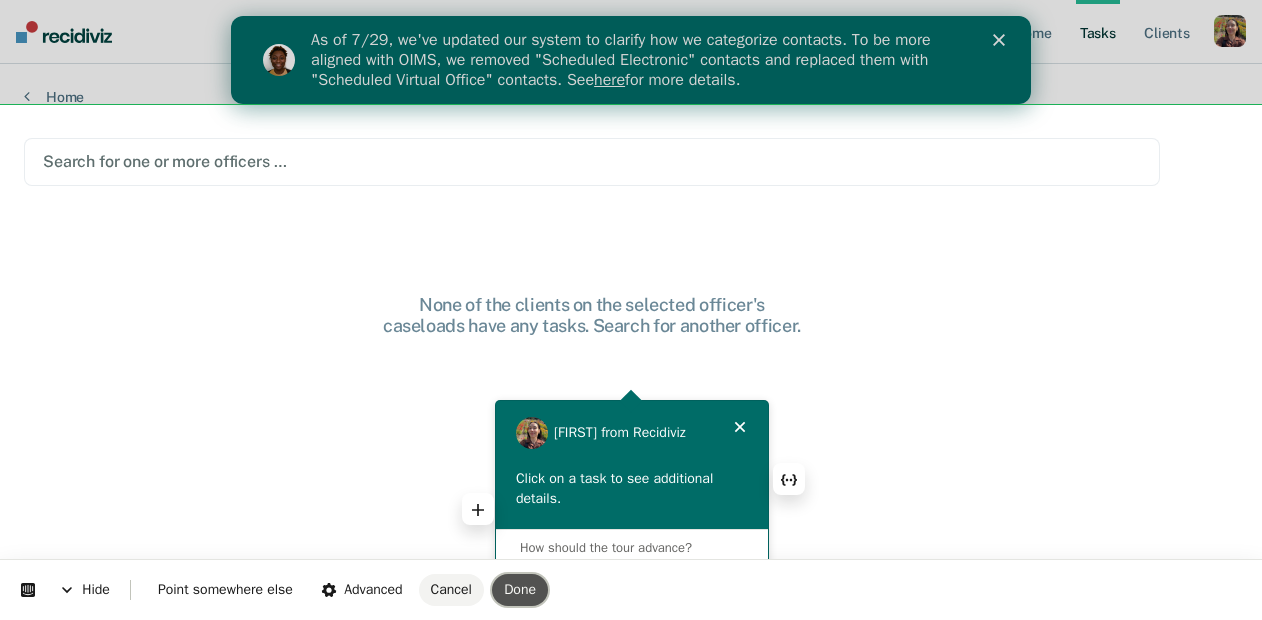 click on "Done" at bounding box center (520, 589) 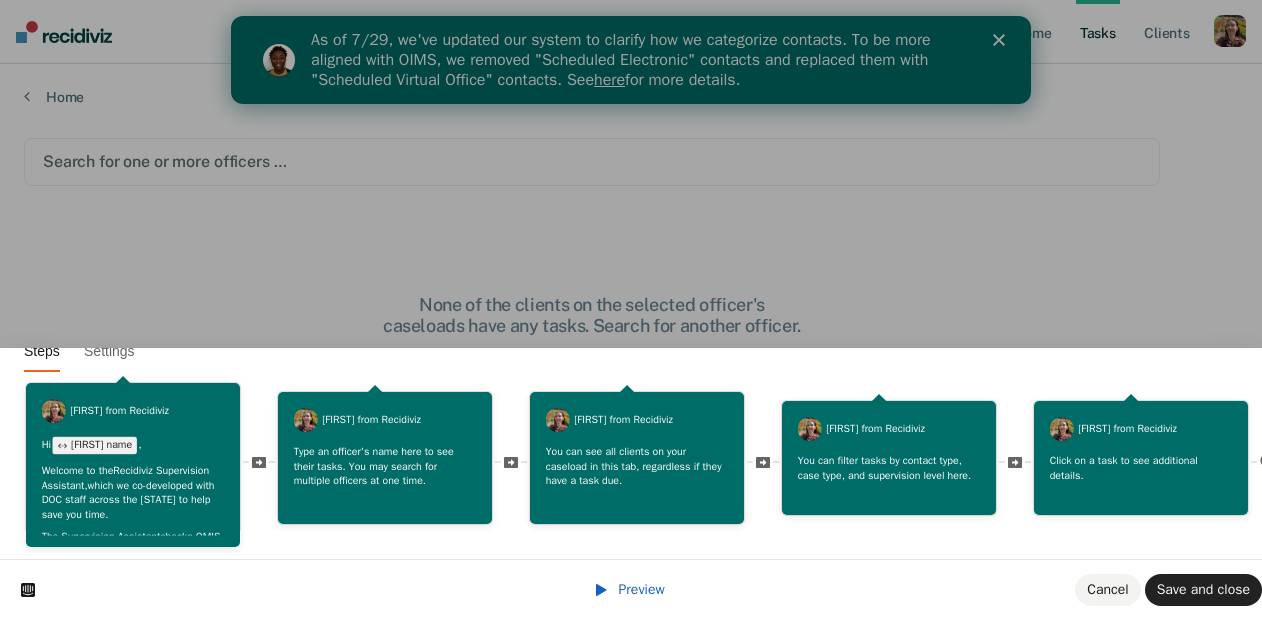 scroll, scrollTop: 0, scrollLeft: 0, axis: both 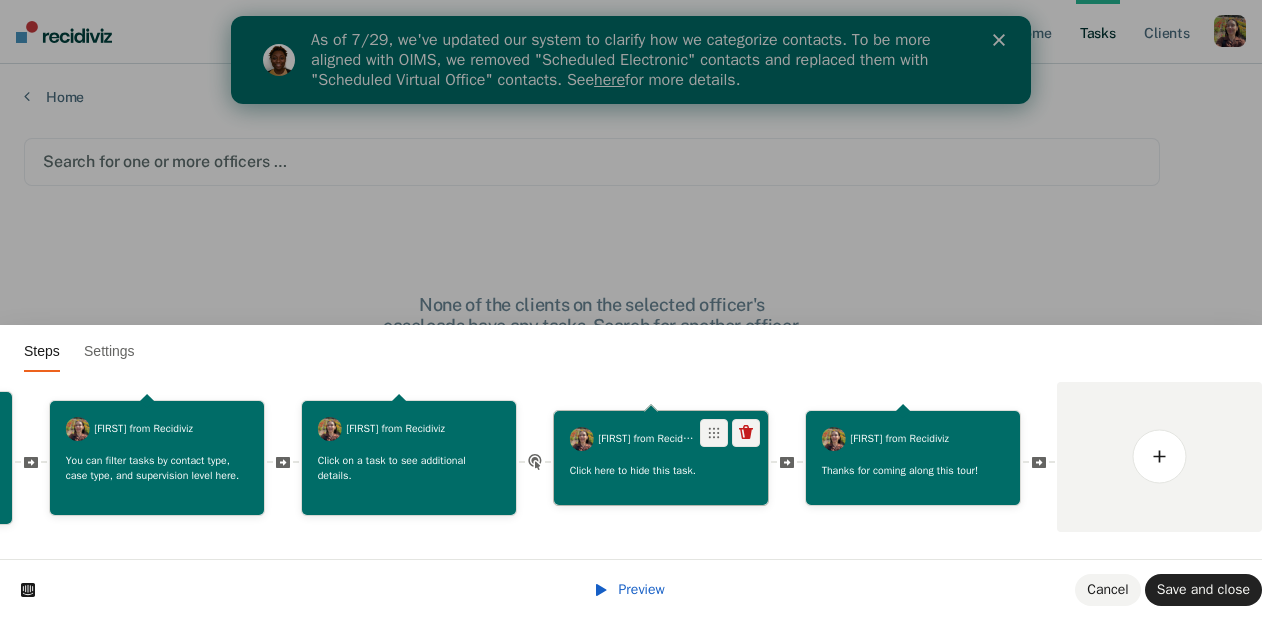 click on "Click here to hide this task." at bounding box center [661, 474] 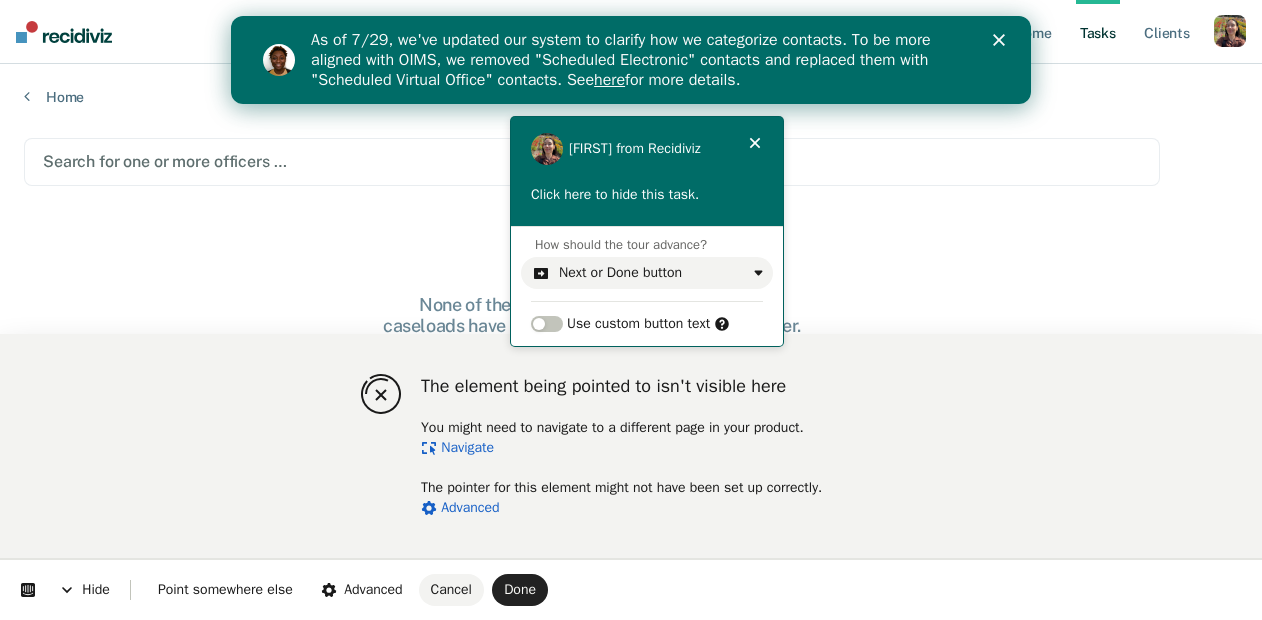 click on "Navigate" at bounding box center [457, 447] 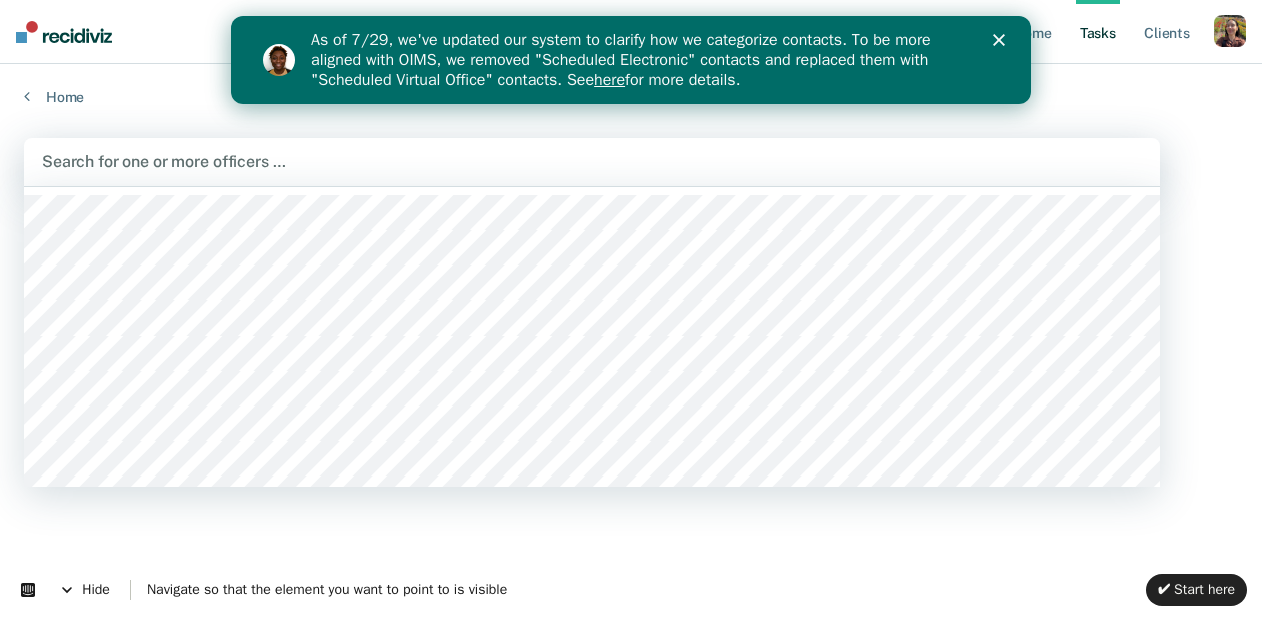 click at bounding box center (592, 161) 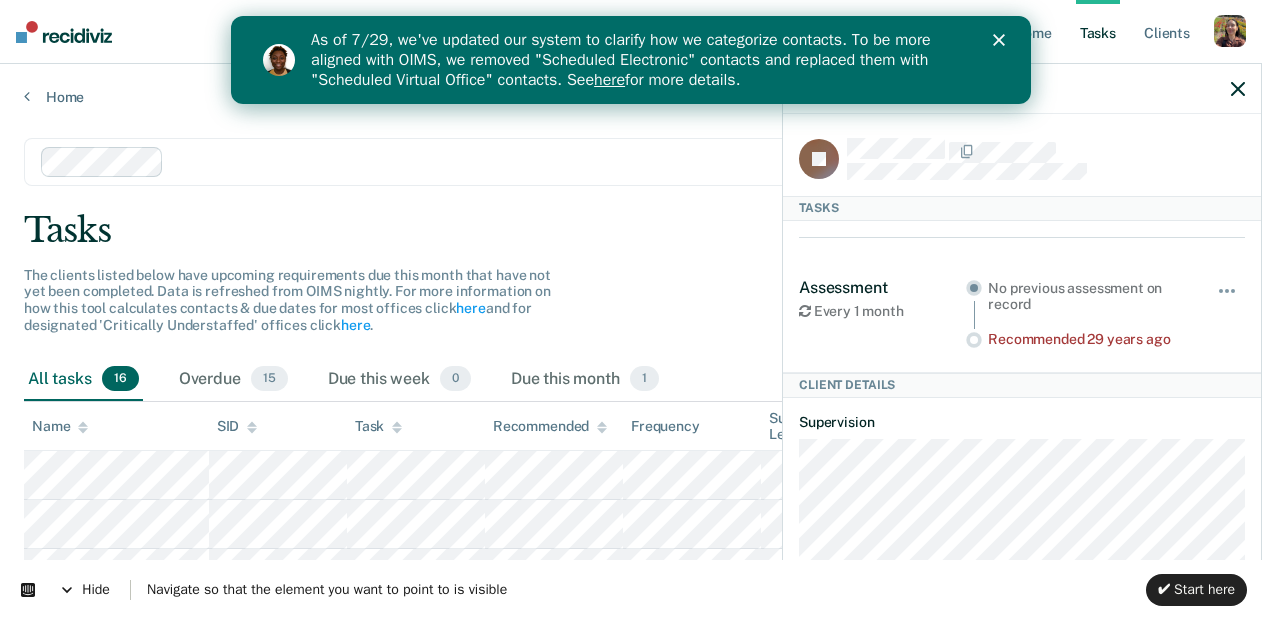 click 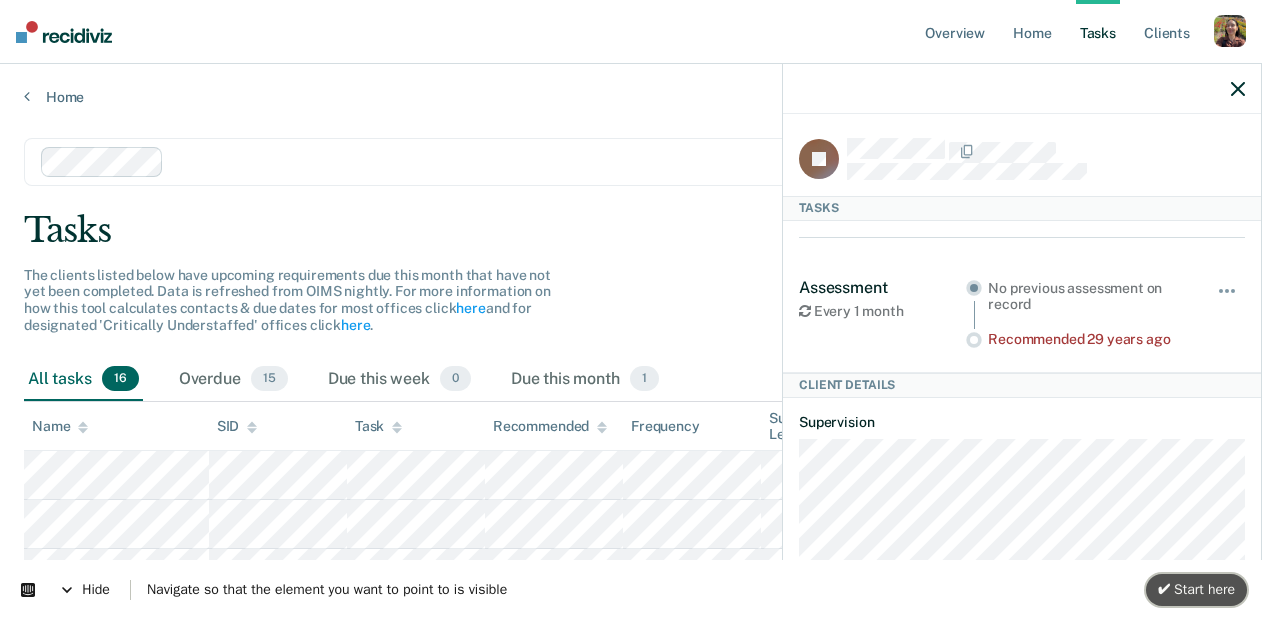 click on "✔ Start here" at bounding box center (1196, 589) 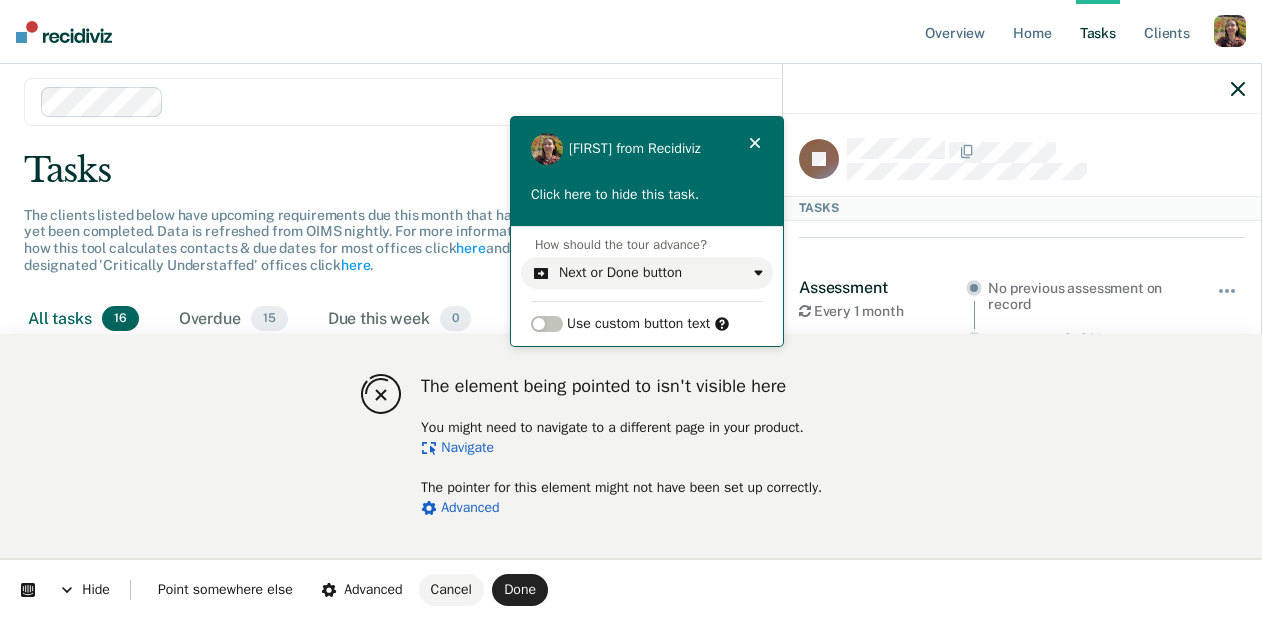 scroll, scrollTop: 72, scrollLeft: 0, axis: vertical 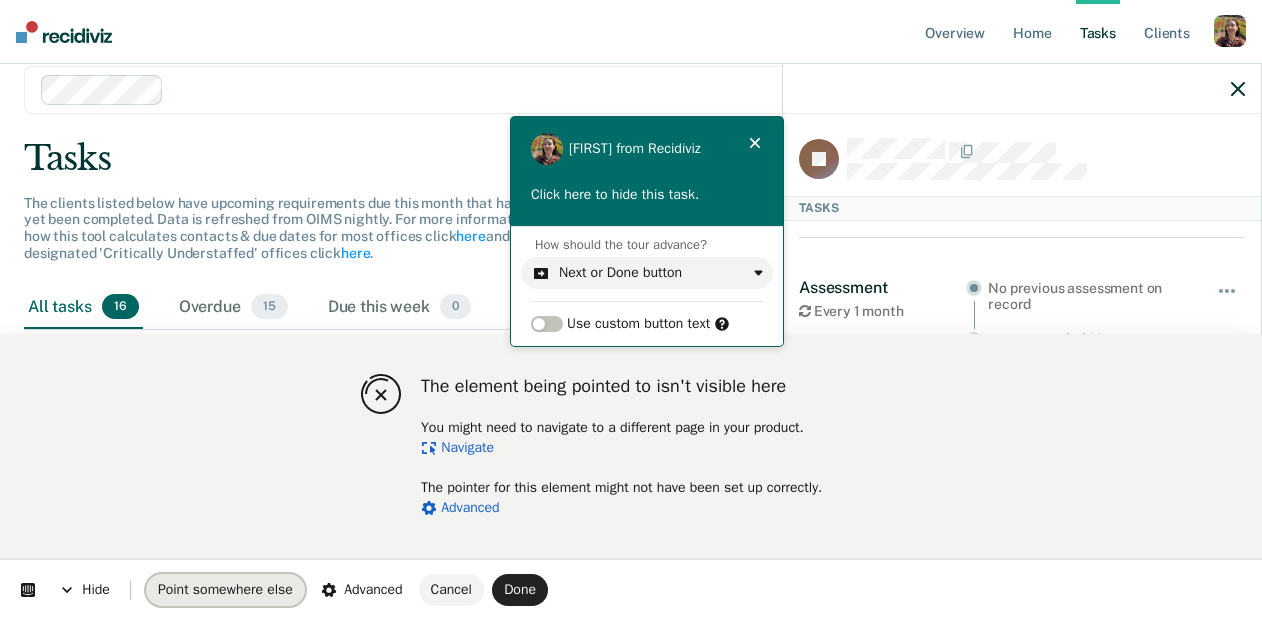 click on "Point somewhere else" at bounding box center [225, 589] 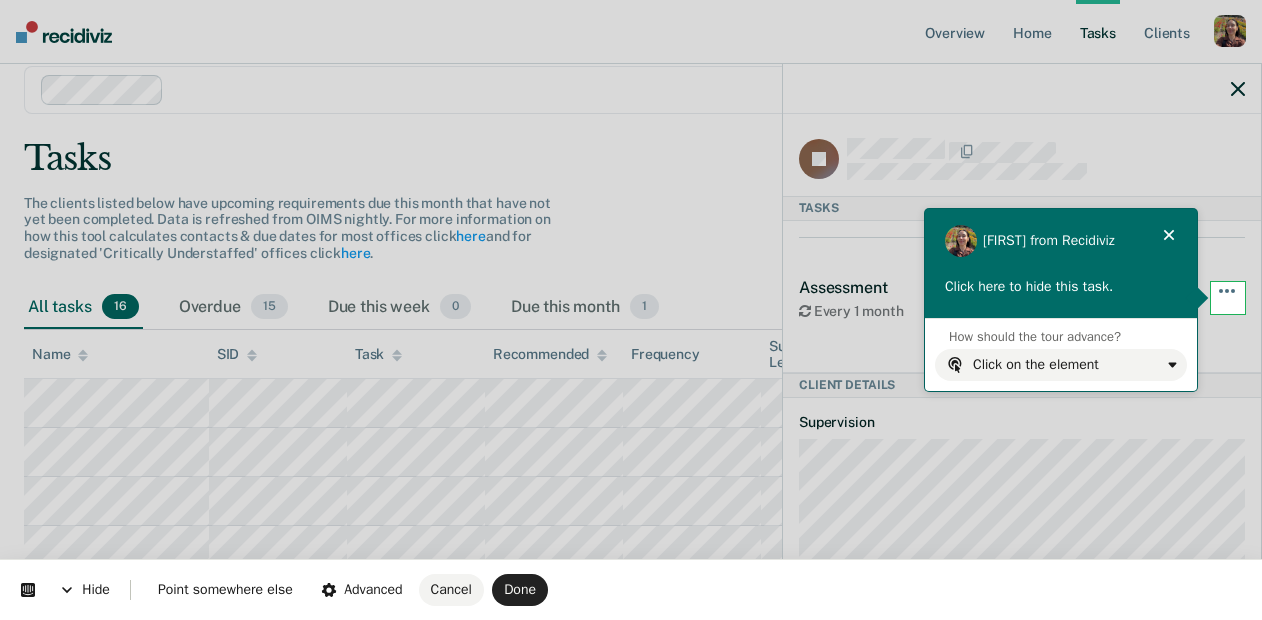 click on "Looks like you’re using Internet Explorer 11. For faster loading and a better experience, use Microsoft Edge, Google Chrome, or Firefox. × Overview Home Tasks Client s Profile How it works Log Out Home Clear   officers Tasks The clients listed below have upcoming requirements due this month
that have not yet been completed. Data is refreshed from OIMS nightly.
For more information on how this tool calculates contacts & due dates
for most offices click  here
and for designated 'Critically Understaffed' offices click
here .  Filters Contact Type Collateral Contact 0 ONLY Home Contact, Sch. 0 ONLY Home Contact, Unsch. 0 ONLY Home Contact, Misc. 0 ONLY In-Custody Contact 1 ONLY Office Contact 0 ONLY Field Contact, Sch. 0 ONLY Field Contact, Unsch. 0 ONLY Virtual Office Contact, Sch. 0 ONLY Virtual Office or In-Person Office Contact 0 ONLY Generic Contact 0 ONLY Assessments 15 ONLY Supervision Level Annual 0 ONLY Low 0 ONLY Low-Moderate 0 ONLY 0 0" at bounding box center (631, 238) 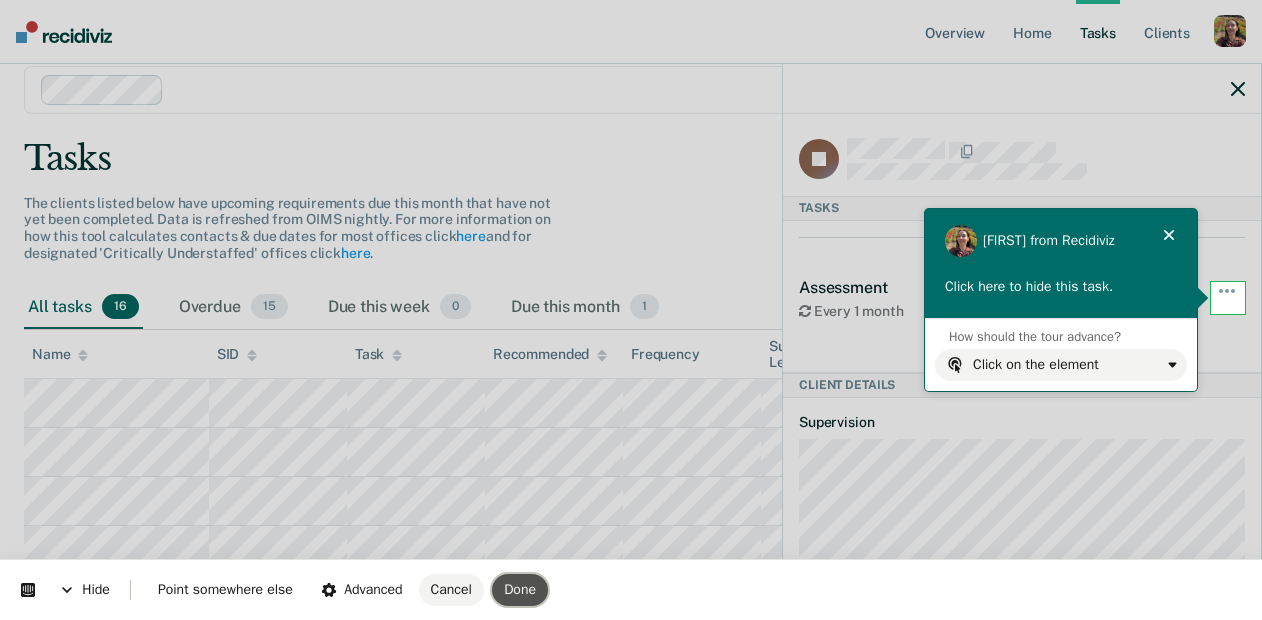 click on "Done" at bounding box center (520, 589) 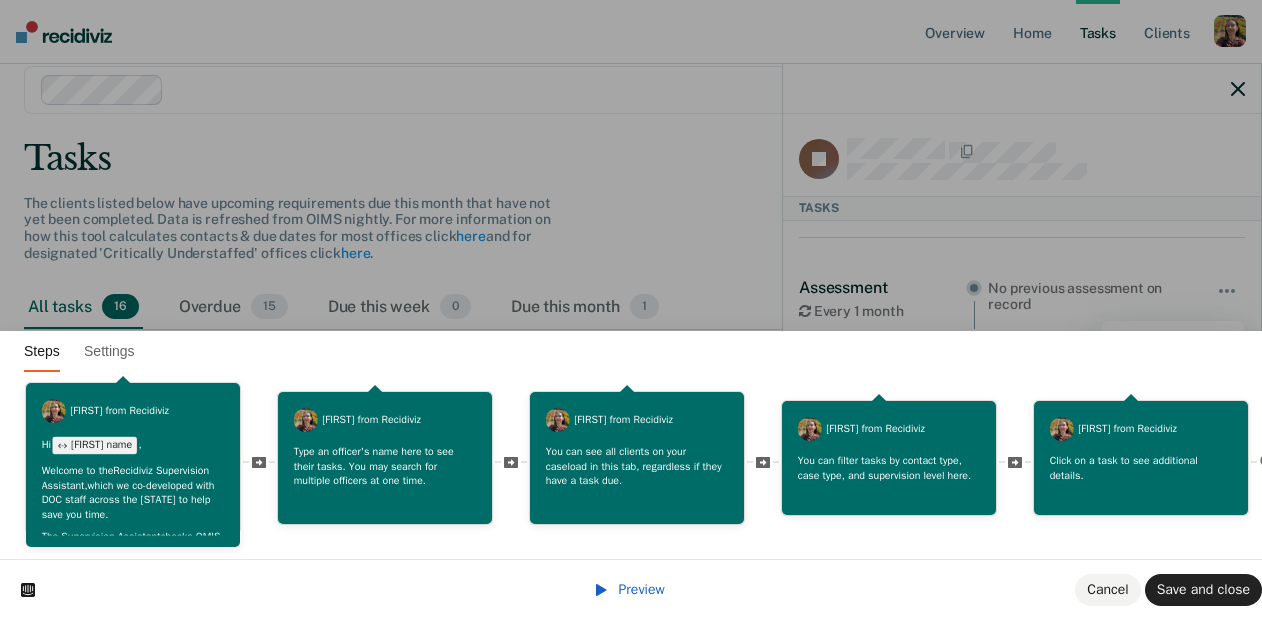 scroll, scrollTop: 0, scrollLeft: 0, axis: both 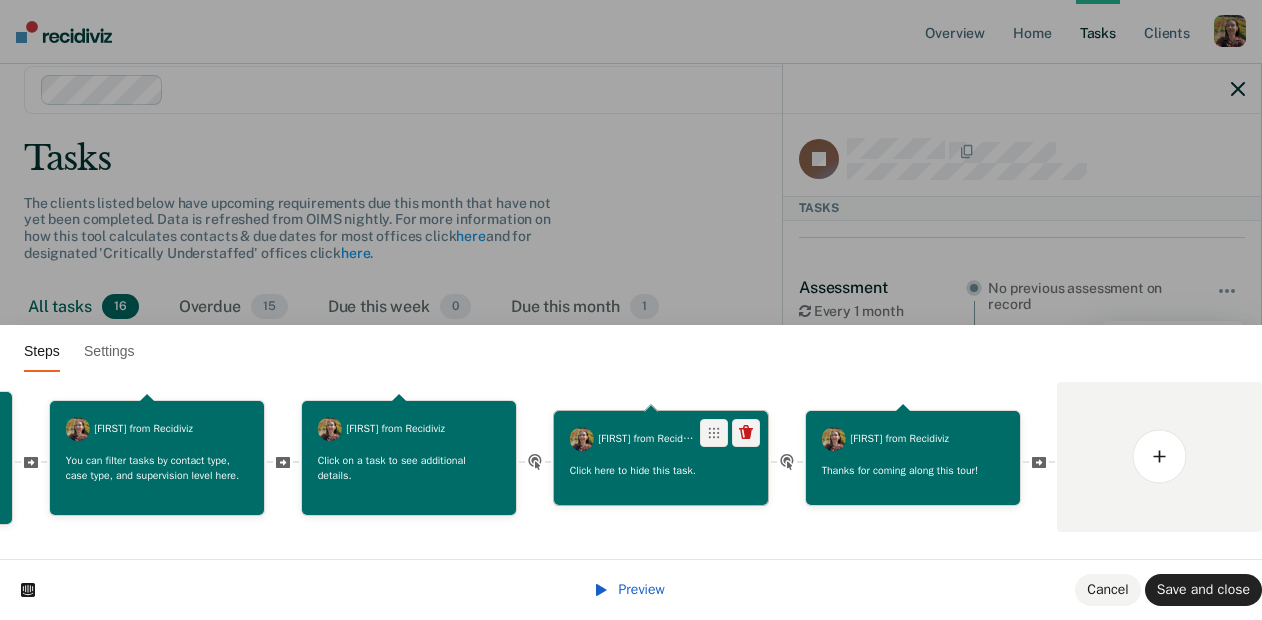 click on "Rajan
from Recidiviz
Click here to hide this task." at bounding box center [661, 458] 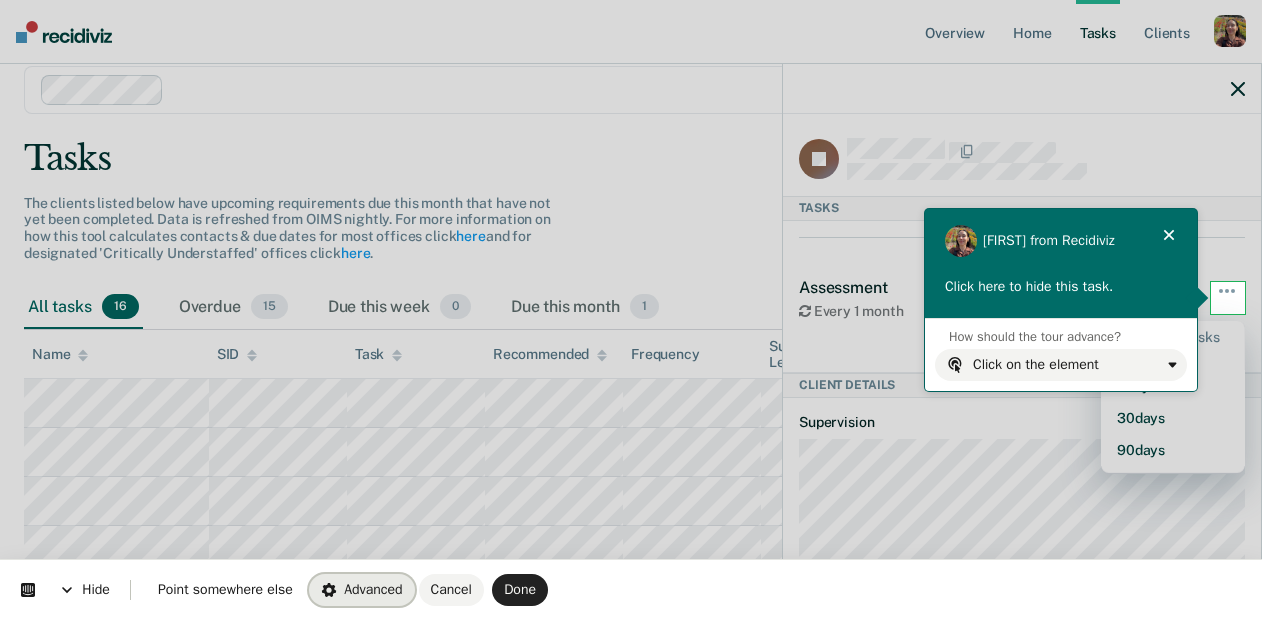 click on "Advanced" at bounding box center [362, 589] 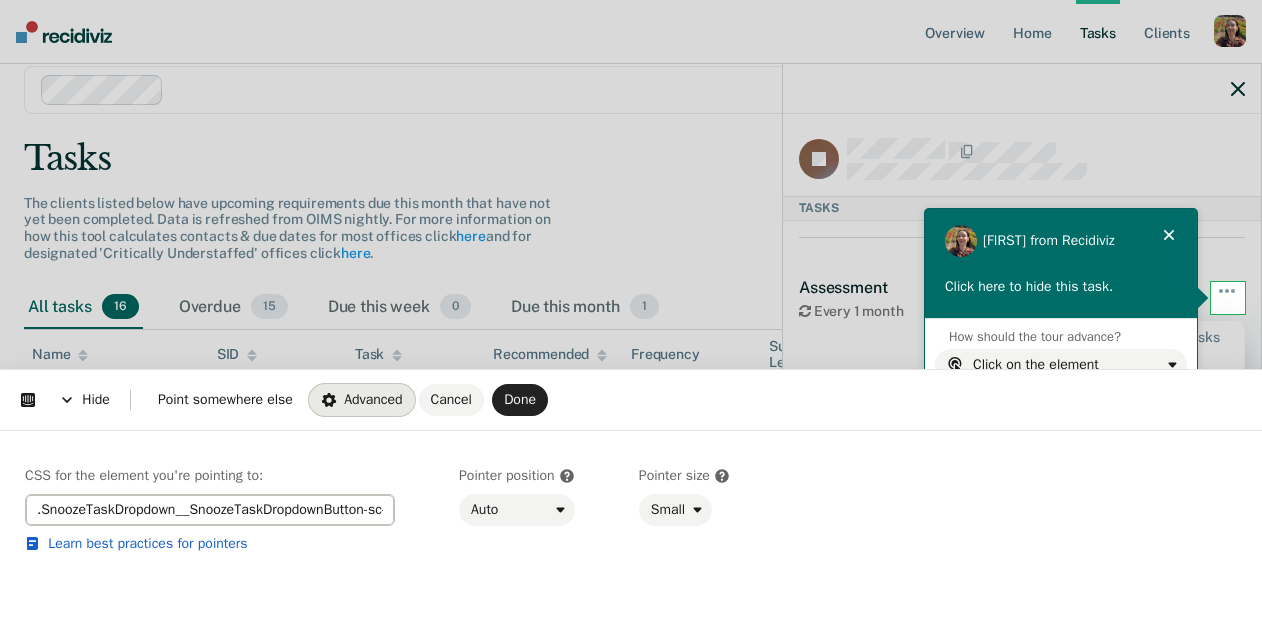 click on ".SnoozeTaskDropdown__SnoozeTaskDropdownButton-sc-1ekjig5-1" at bounding box center (210, 510) 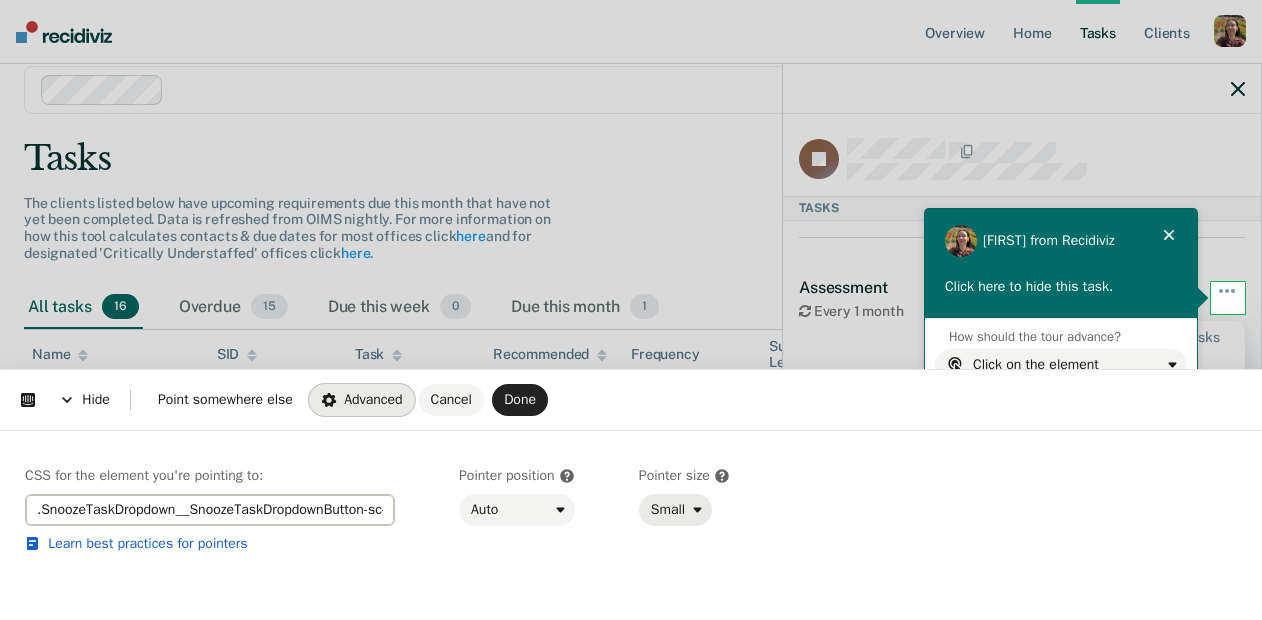 scroll, scrollTop: 0, scrollLeft: 87, axis: horizontal 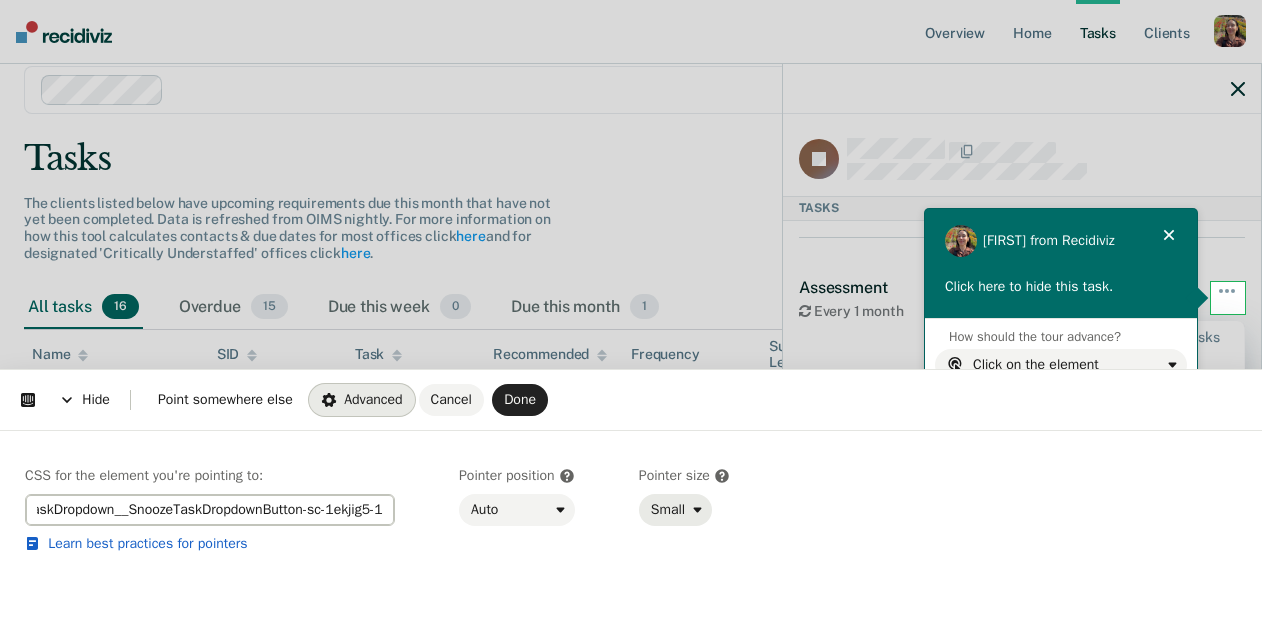 drag, startPoint x: 30, startPoint y: 513, endPoint x: 654, endPoint y: 508, distance: 624.02 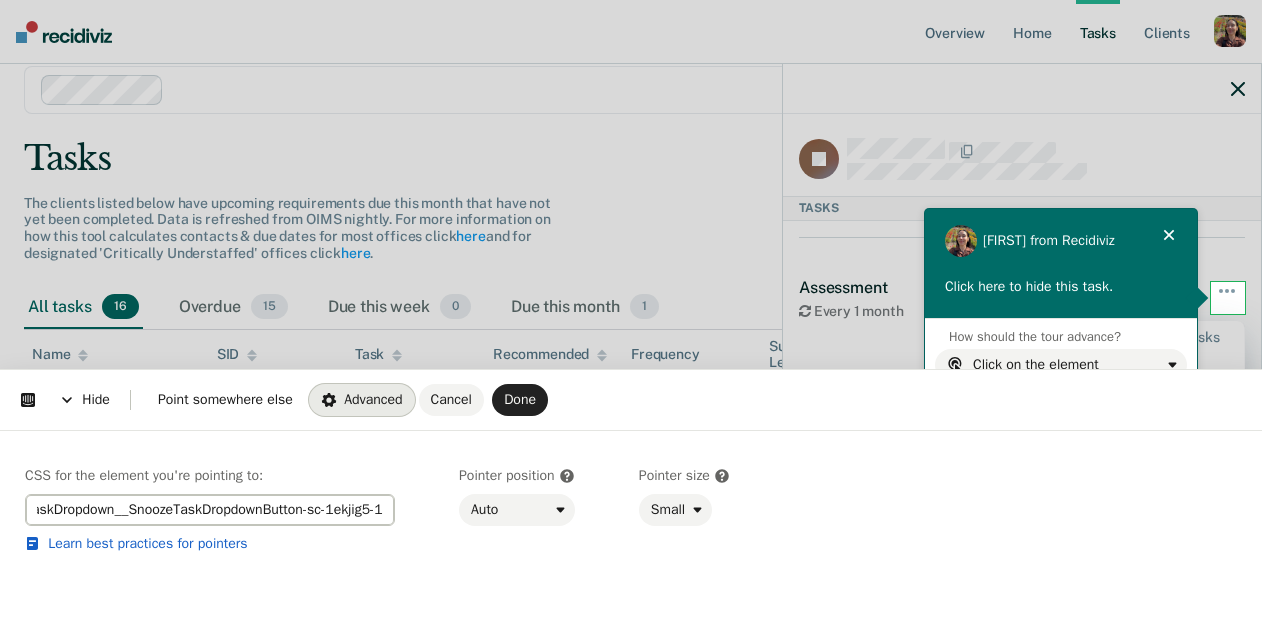 click on ".SnoozeTaskDropdown__SnoozeTaskDropdownButton-sc-1ekjig5-1" at bounding box center [210, 510] 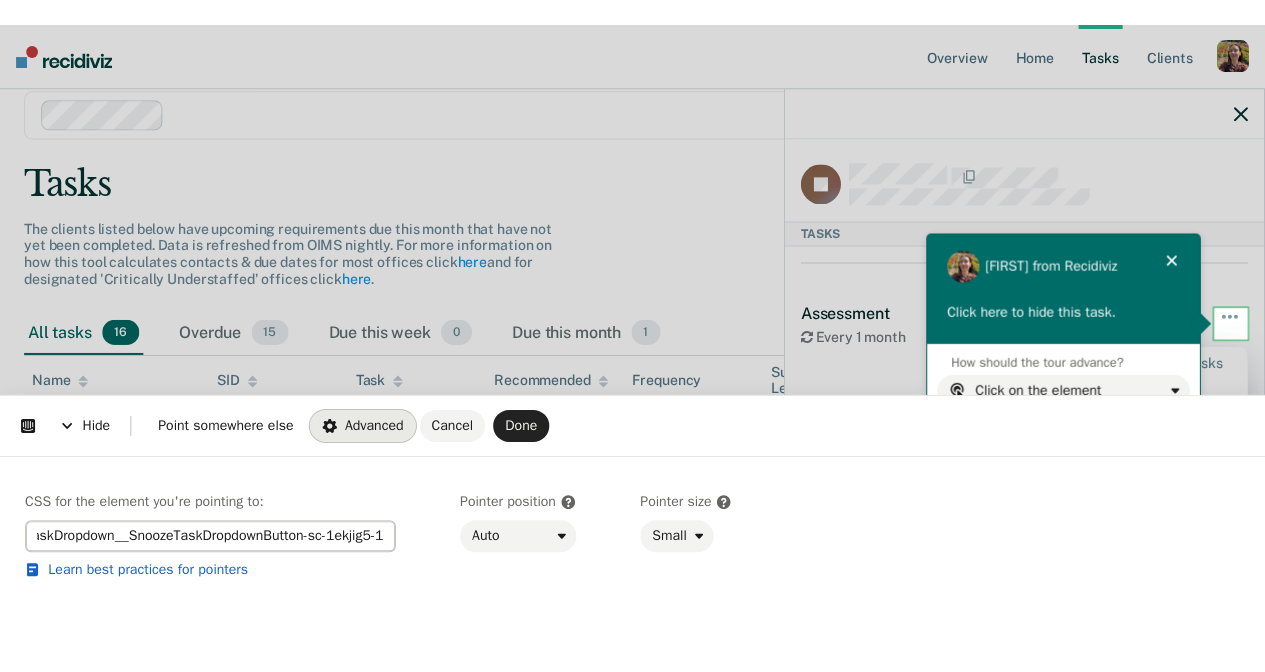 scroll, scrollTop: 0, scrollLeft: 0, axis: both 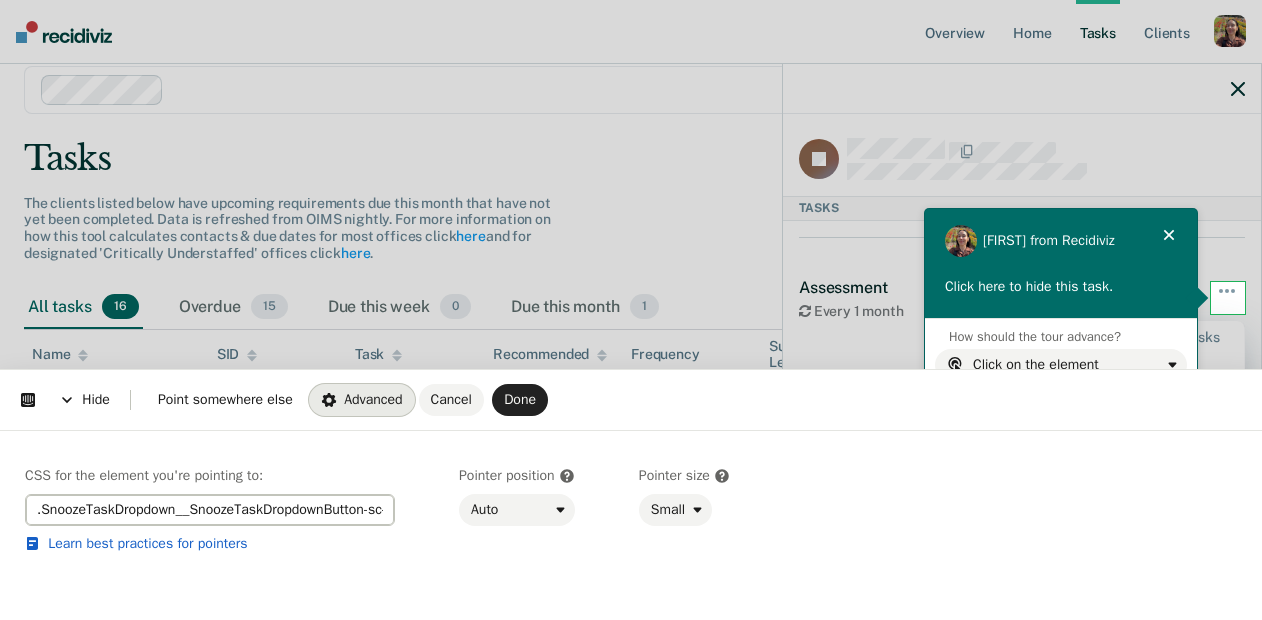 drag, startPoint x: 385, startPoint y: 511, endPoint x: 3, endPoint y: 494, distance: 382.37808 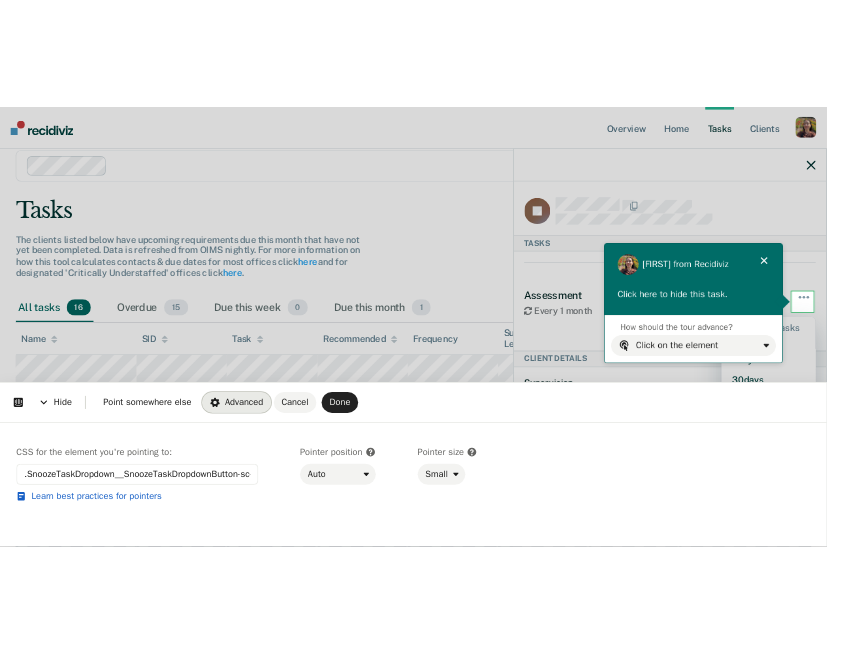scroll, scrollTop: 0, scrollLeft: 0, axis: both 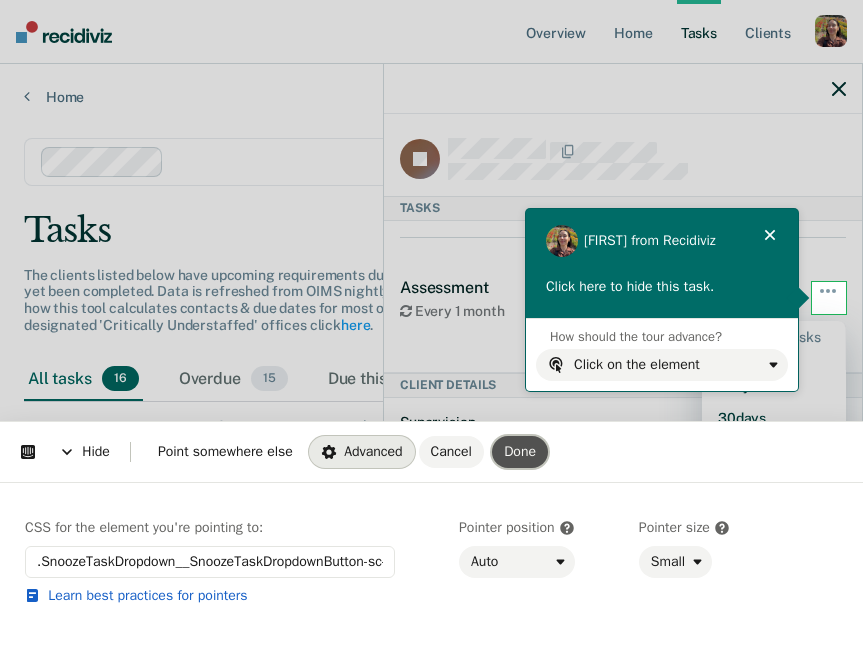 click on "Done" at bounding box center [520, 452] 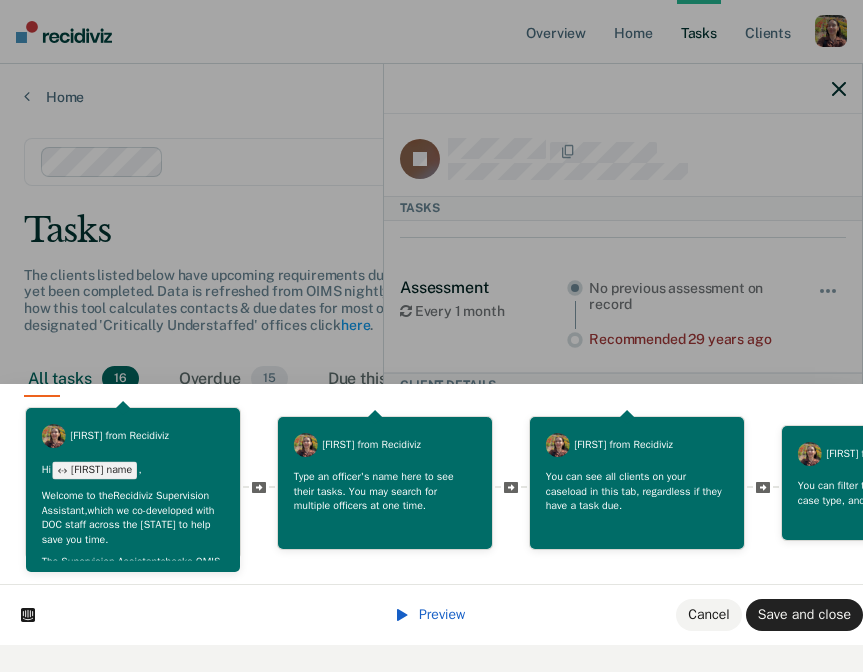 scroll, scrollTop: 1, scrollLeft: 0, axis: vertical 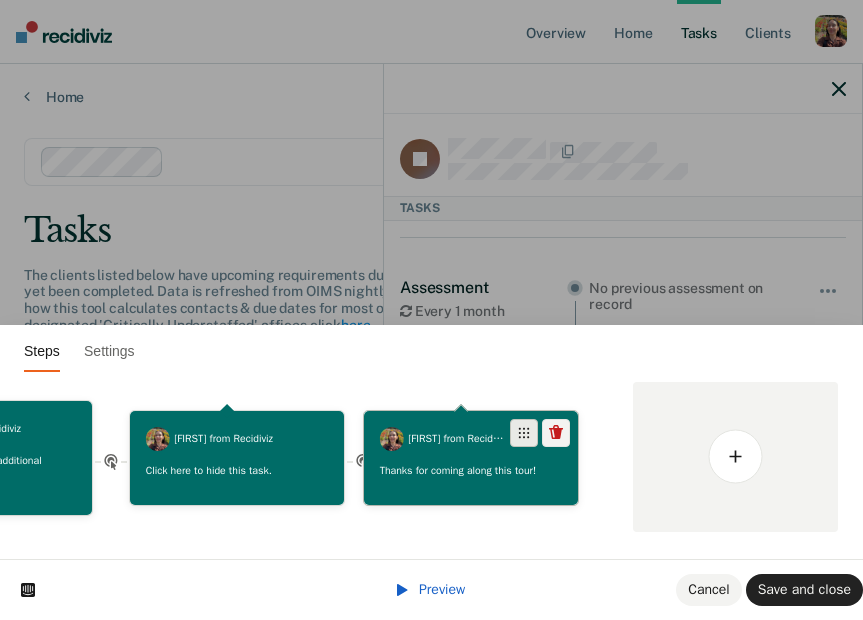 drag, startPoint x: 568, startPoint y: 439, endPoint x: 526, endPoint y: 431, distance: 42.755116 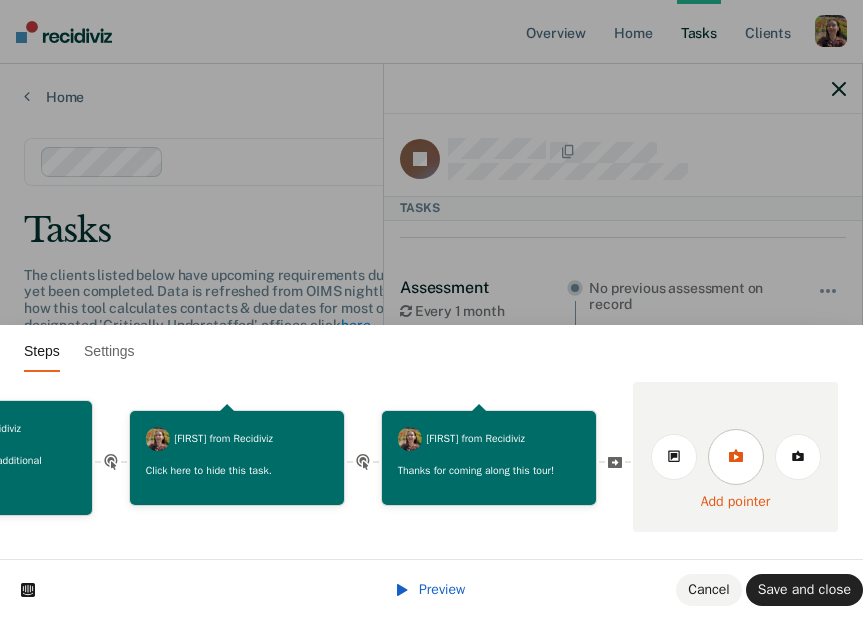 click 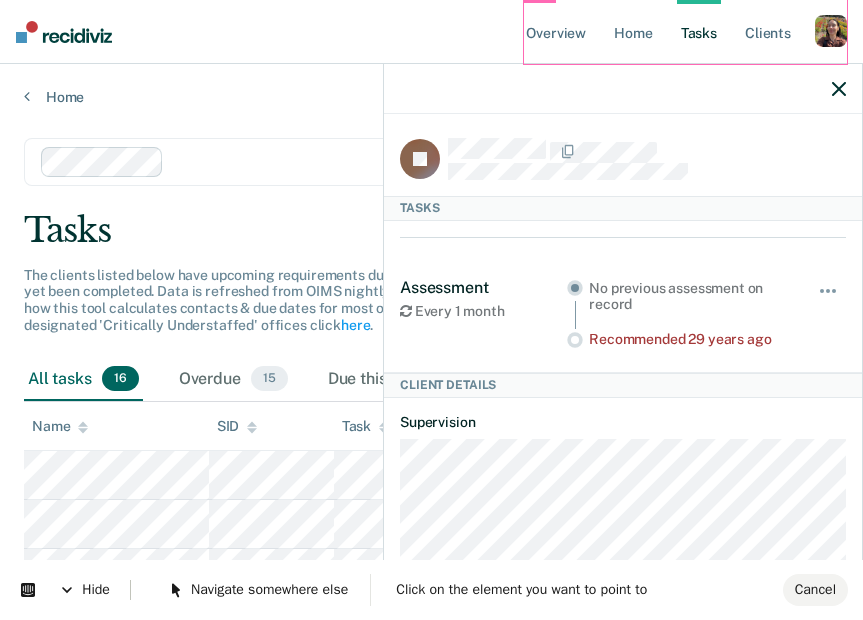scroll, scrollTop: 0, scrollLeft: 0, axis: both 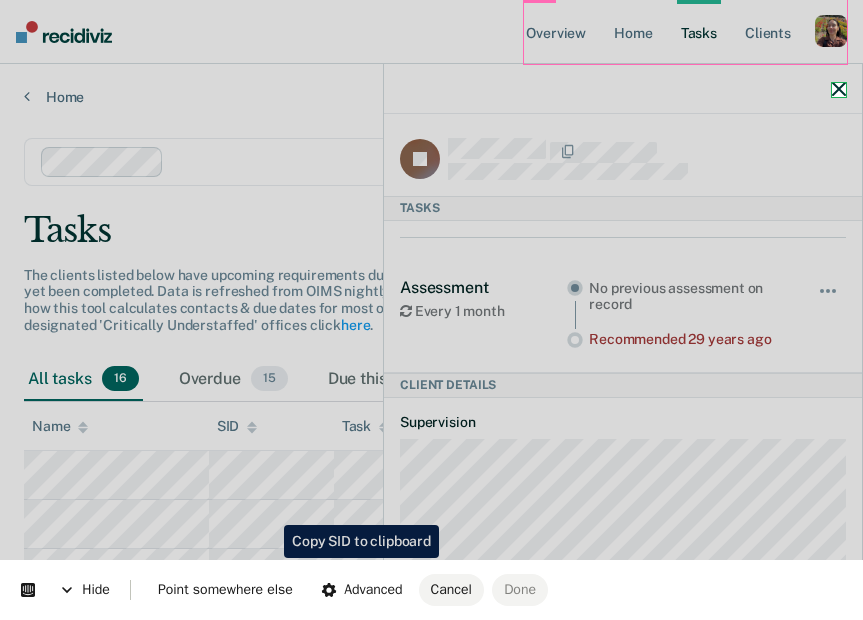 click on "Looks like you’re using Internet Explorer 11. For faster loading and a better experience, use Microsoft Edge, Google Chrome, or Firefox. × Overview Home Tasks Client s Profile How it works Log Out Home Clear   officers Tasks The clients listed below have upcoming requirements due this month
that have not yet been completed. Data is refreshed from OIMS nightly.
For more information on how this tool calculates contacts & due dates
for most offices click  here
and for designated 'Critically Understaffed' offices click
here .  Filters Contact Type Collateral Contact 0 ONLY Home Contact, Sch. 0 ONLY Home Contact, Unsch. 0 ONLY Home Contact, Misc. 0 ONLY In-Custody Contact 1 ONLY Office Contact 0 ONLY Field Contact, Sch. 0 ONLY Field Contact, Unsch. 0 ONLY Virtual Office Contact, Sch. 0 ONLY Virtual Office or In-Person Office Contact 0 ONLY Generic Contact 0 ONLY Assessments 15 ONLY Supervision Level Annual 0 ONLY Low 0 ONLY Low-Moderate 0 ONLY 0 0" at bounding box center [431, 310] 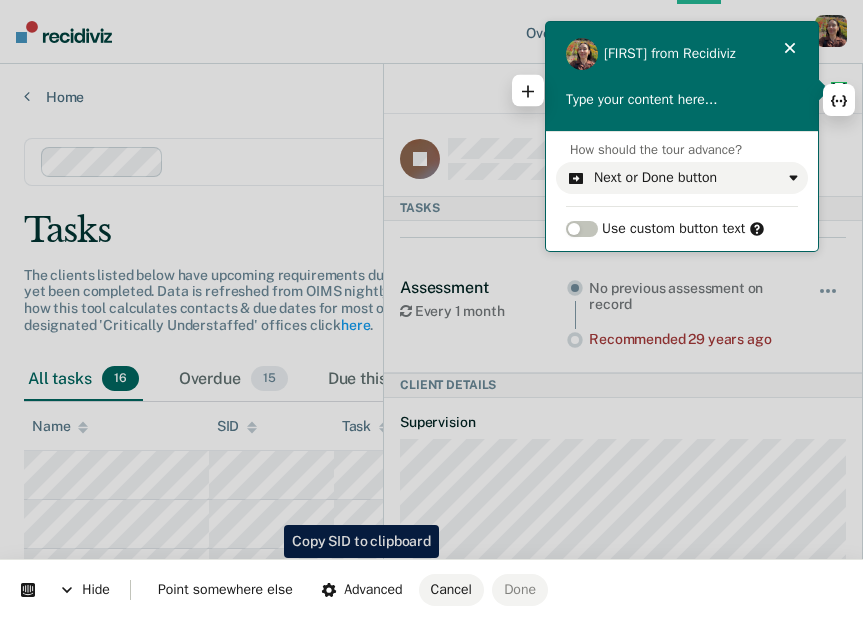 click at bounding box center [682, 100] 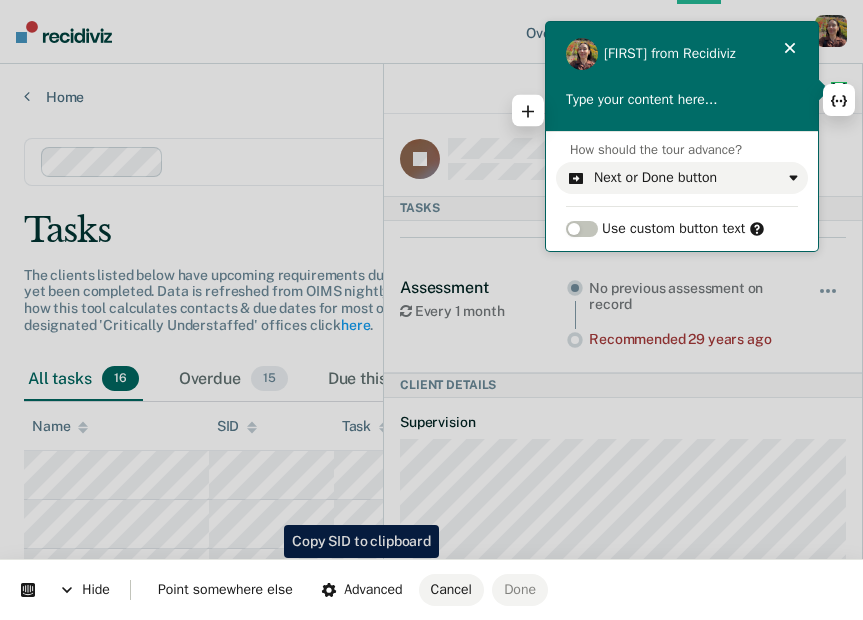 type 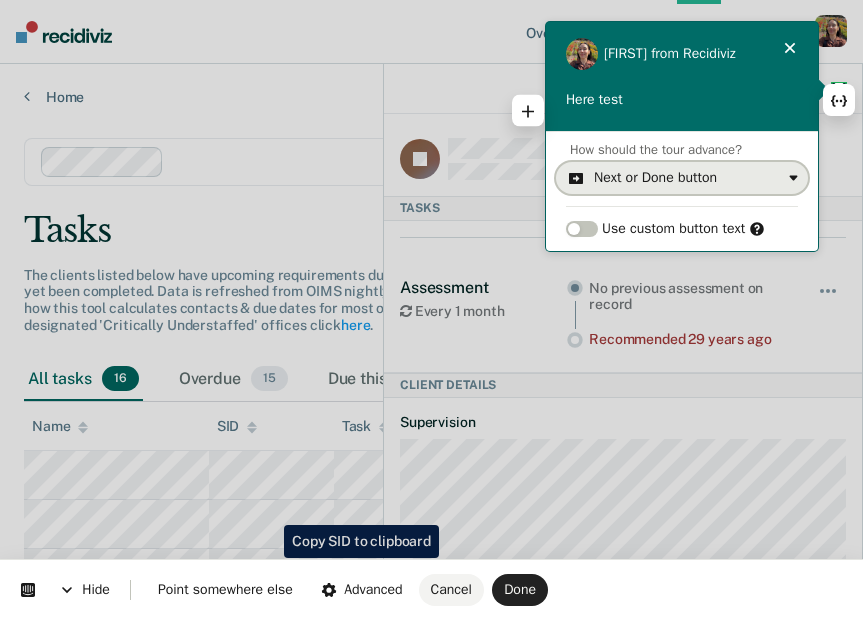 click on "Next or Done button" at bounding box center (687, 178) 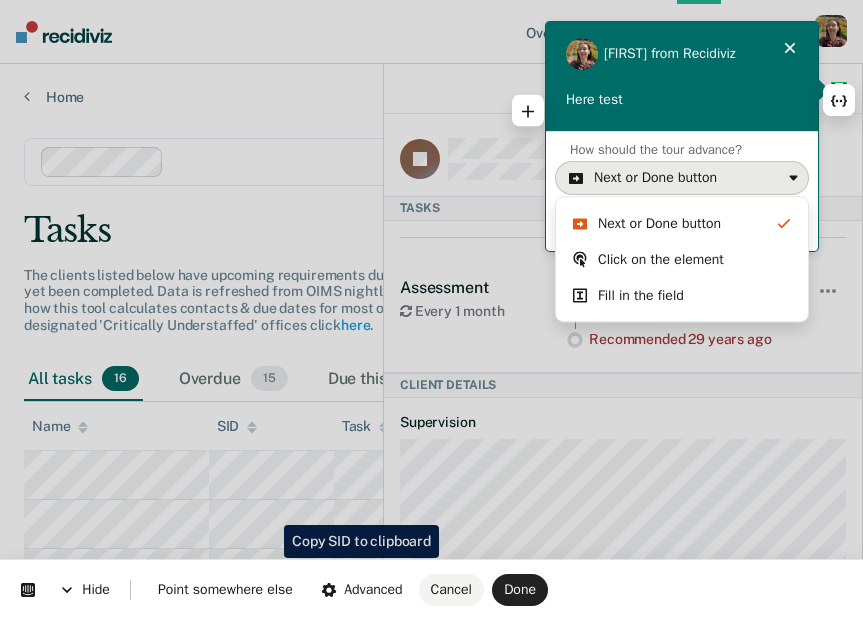 click on "Here test" at bounding box center [682, 100] 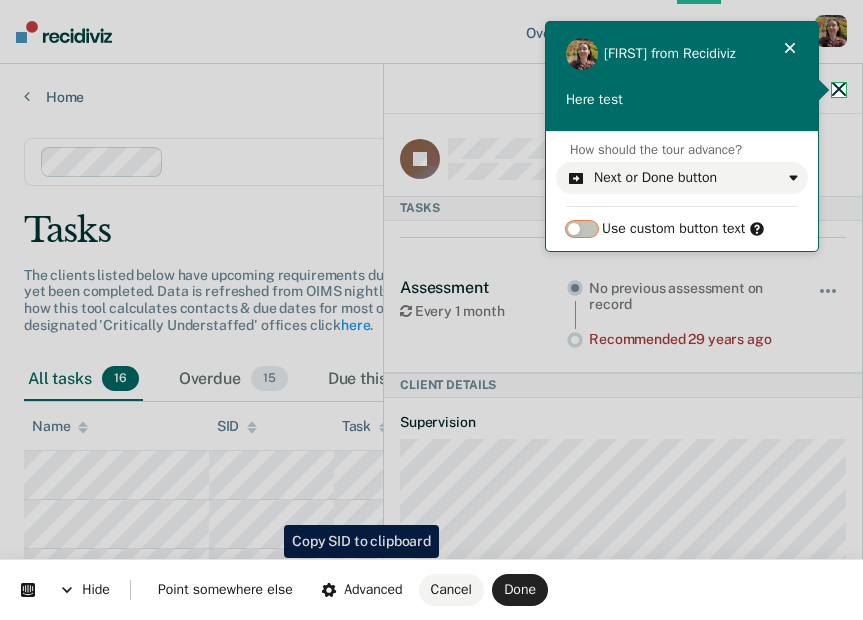 click 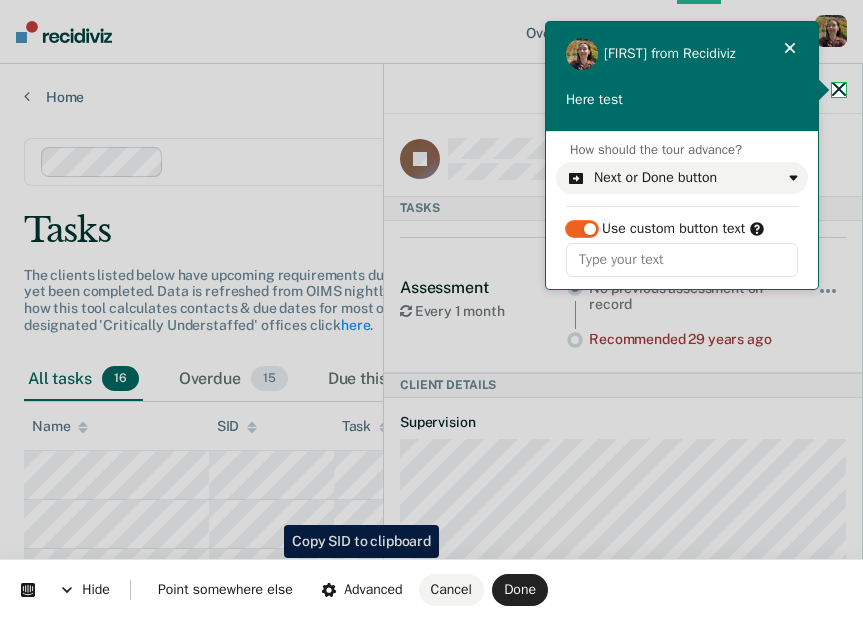 click 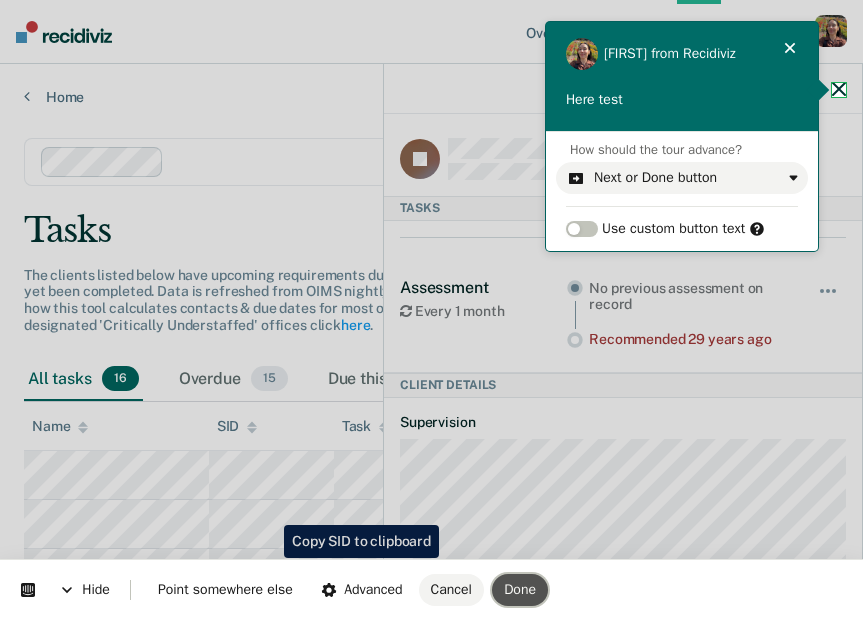 click on "Done" at bounding box center (520, 589) 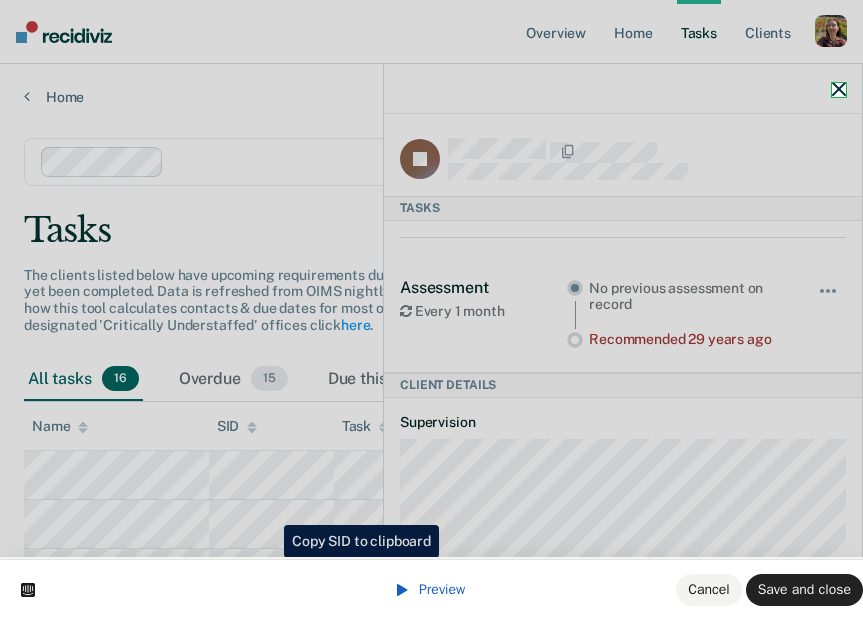 scroll, scrollTop: 0, scrollLeft: 1383, axis: horizontal 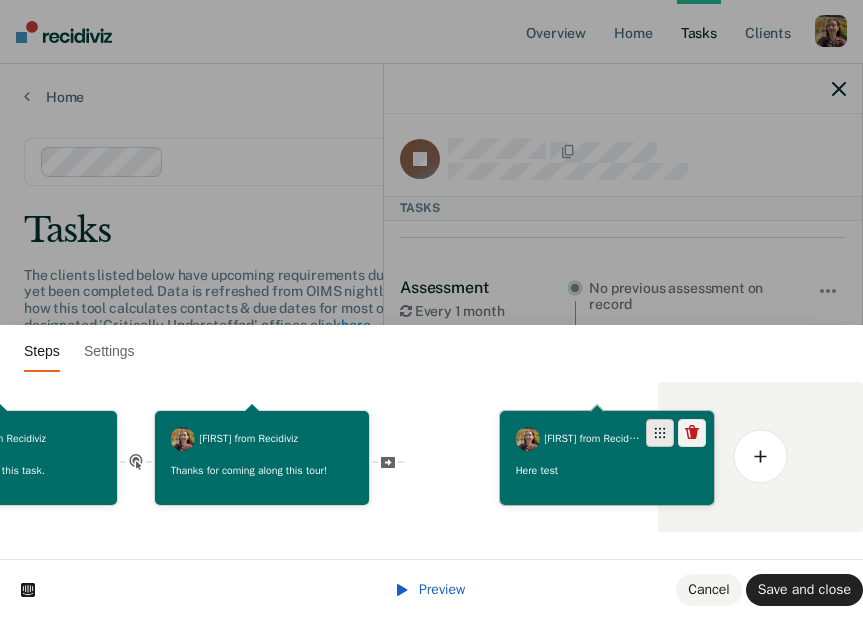 drag, startPoint x: 563, startPoint y: 429, endPoint x: 650, endPoint y: 426, distance: 87.05171 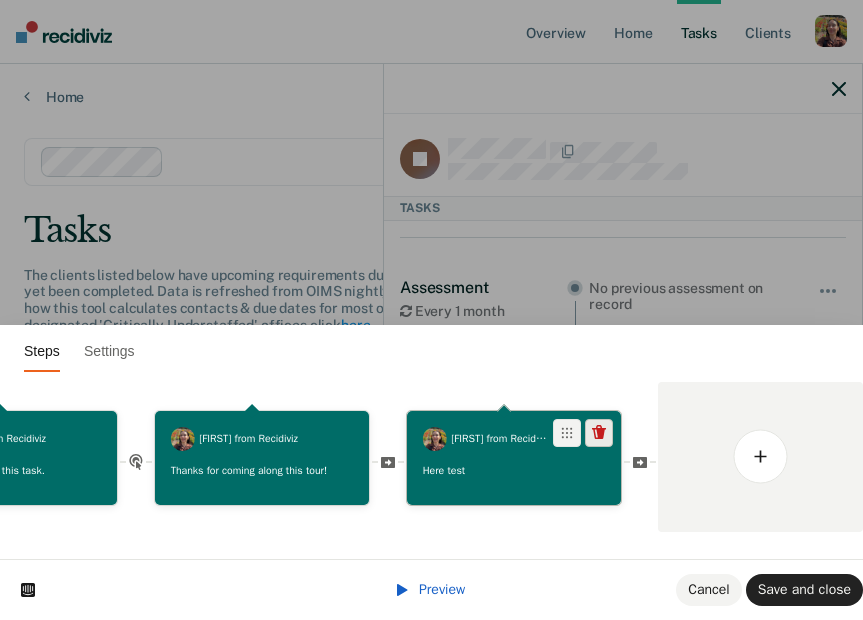click 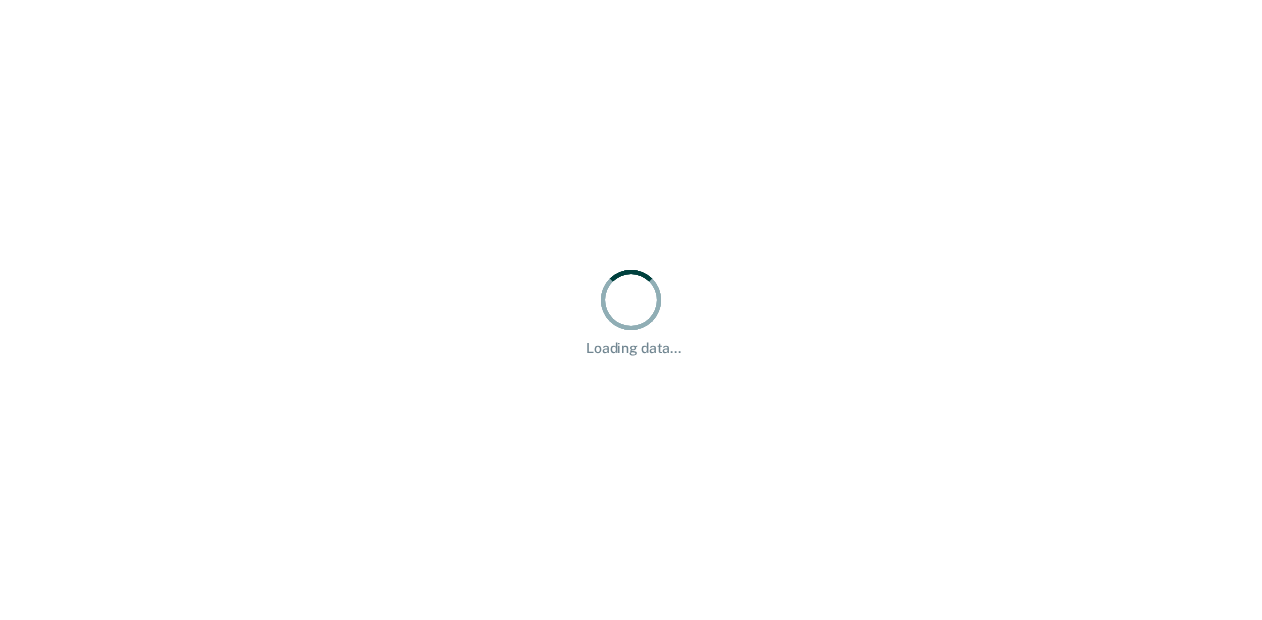 scroll, scrollTop: 0, scrollLeft: 0, axis: both 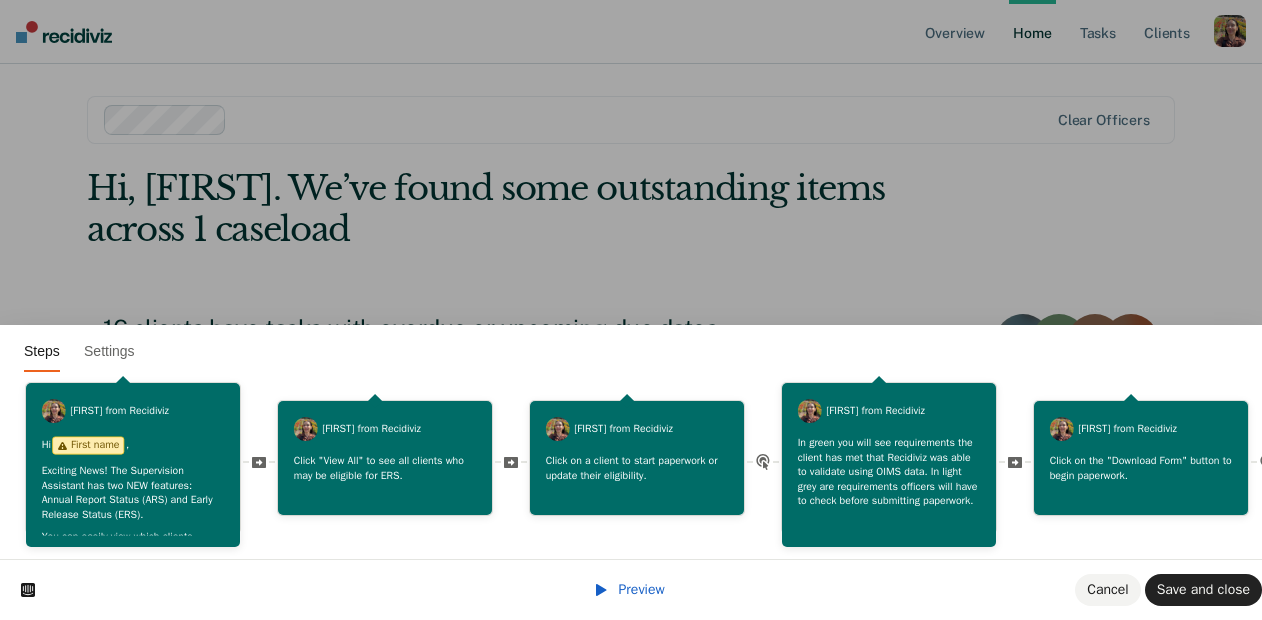 click on "Preview" at bounding box center [642, 589] 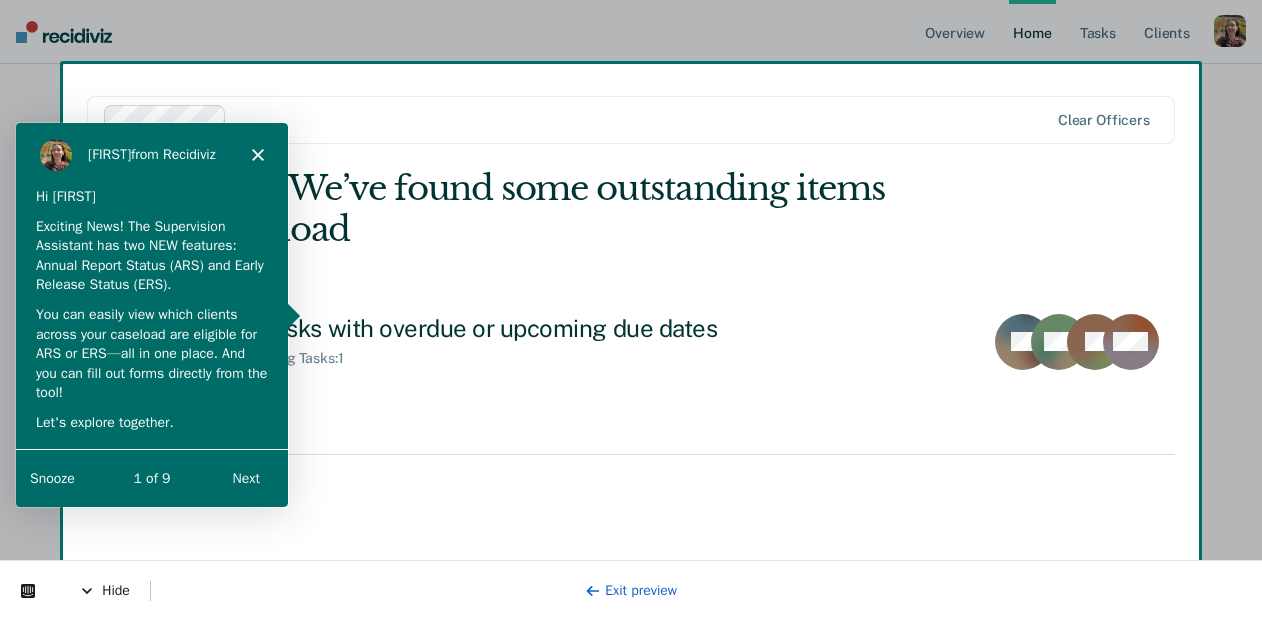 scroll, scrollTop: 0, scrollLeft: 0, axis: both 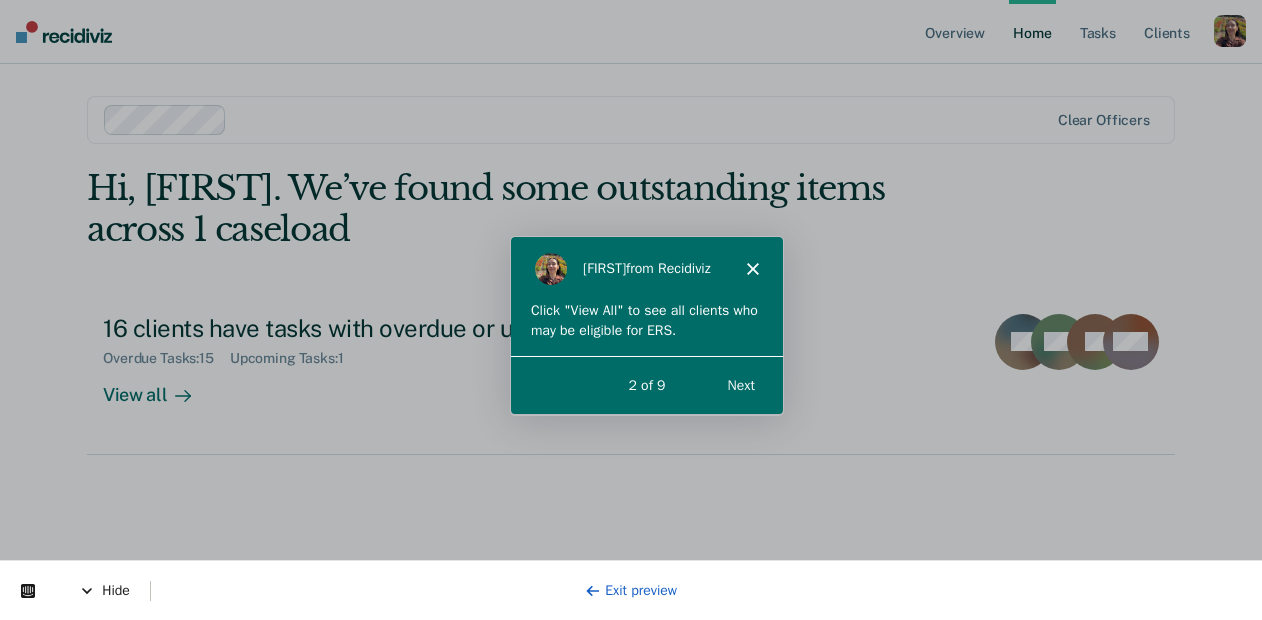 click on "Next" at bounding box center (740, 384) 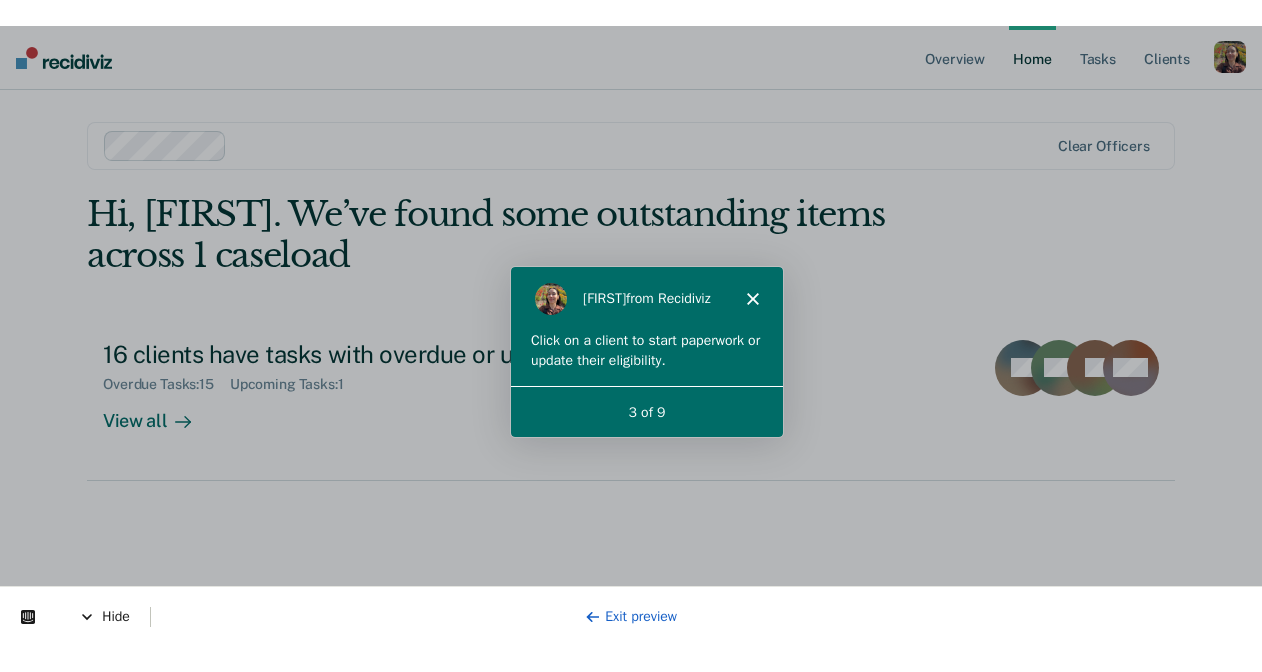 scroll, scrollTop: 0, scrollLeft: 0, axis: both 